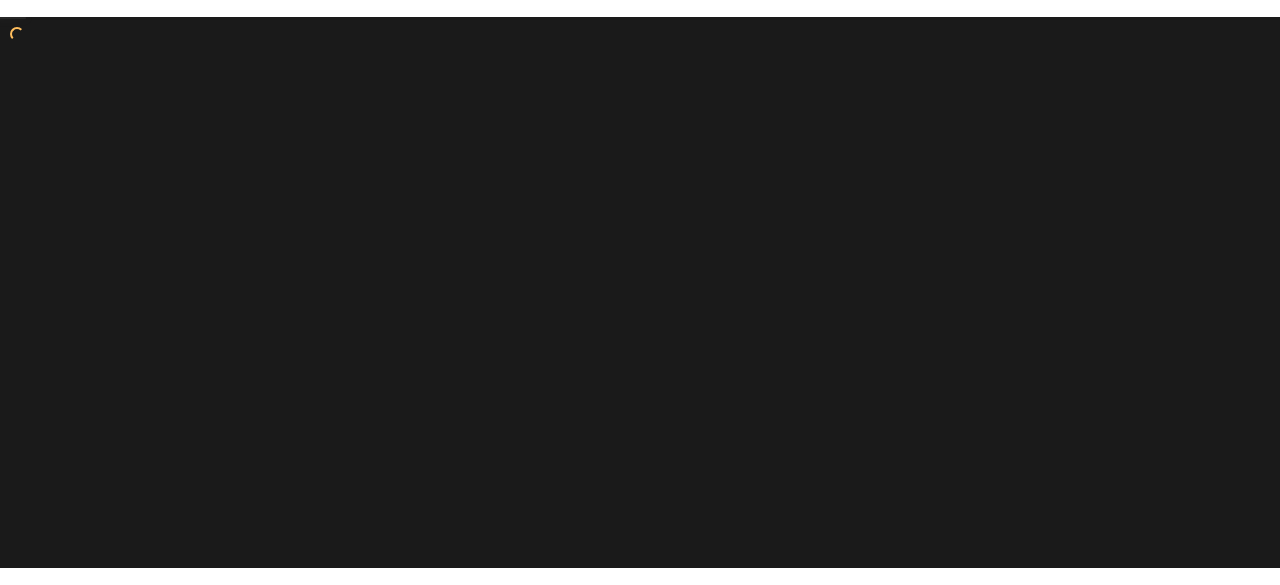 scroll, scrollTop: 0, scrollLeft: 0, axis: both 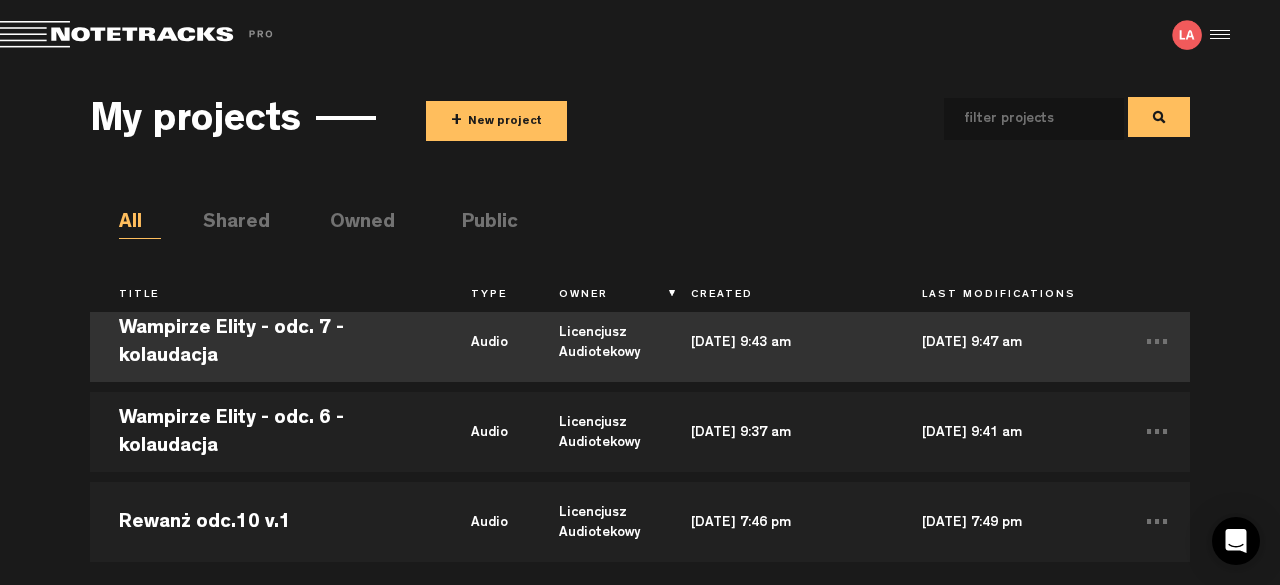 click on "Wampirze Elity - odc. 7 - kolaudacja" at bounding box center (266, 342) 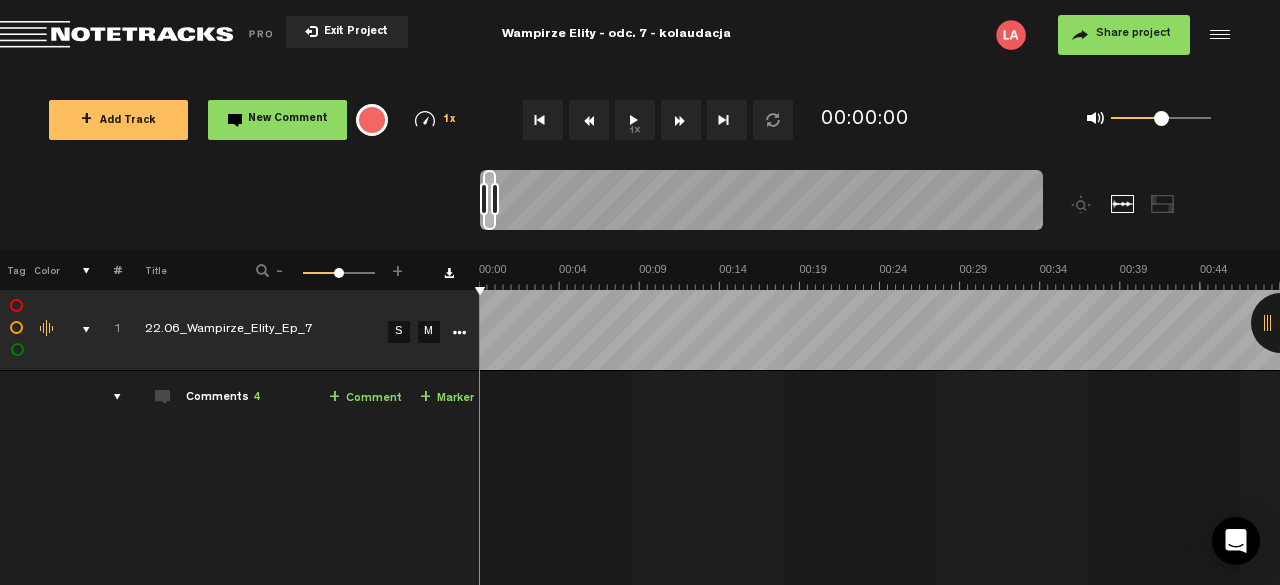 click at bounding box center [1281, 323] 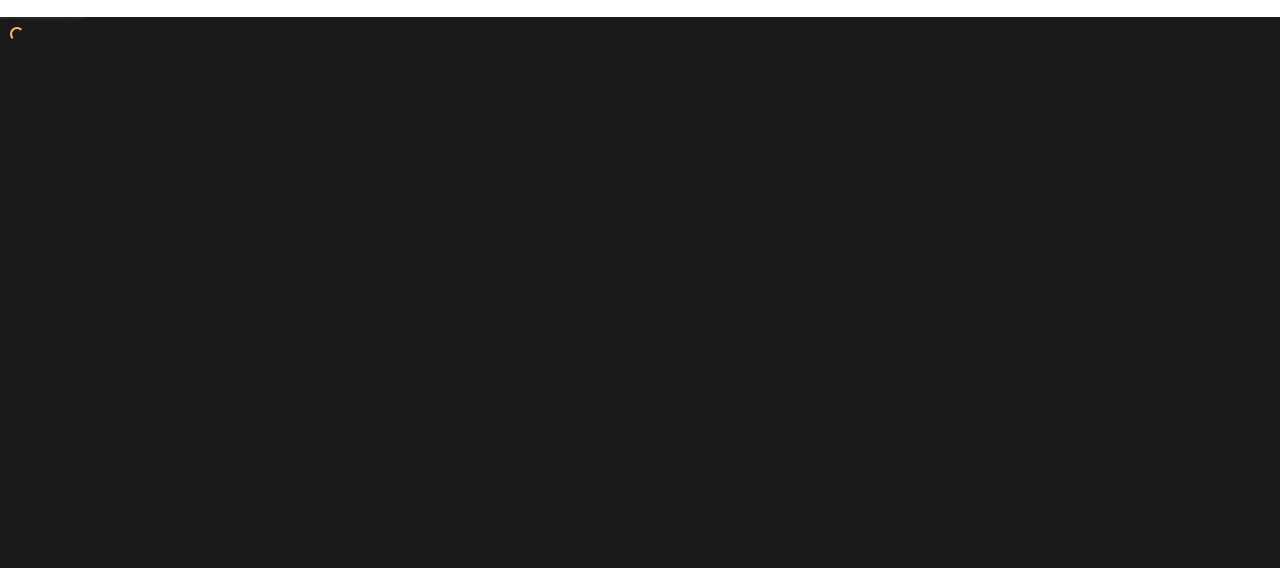 scroll, scrollTop: 0, scrollLeft: 0, axis: both 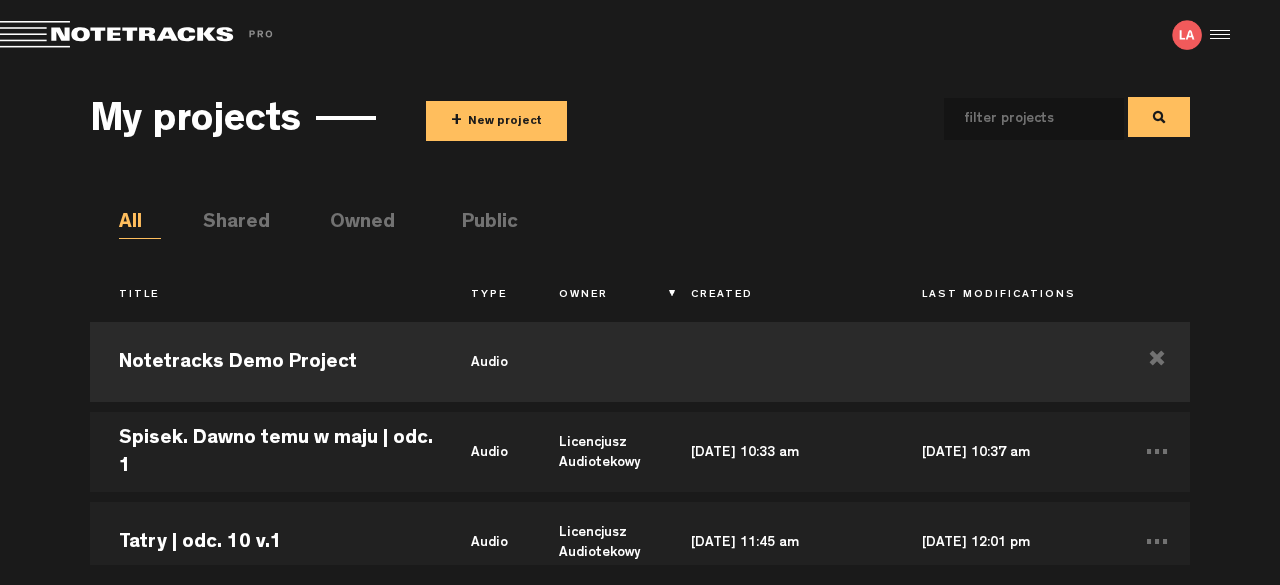 click on "+  New project" at bounding box center [496, 121] 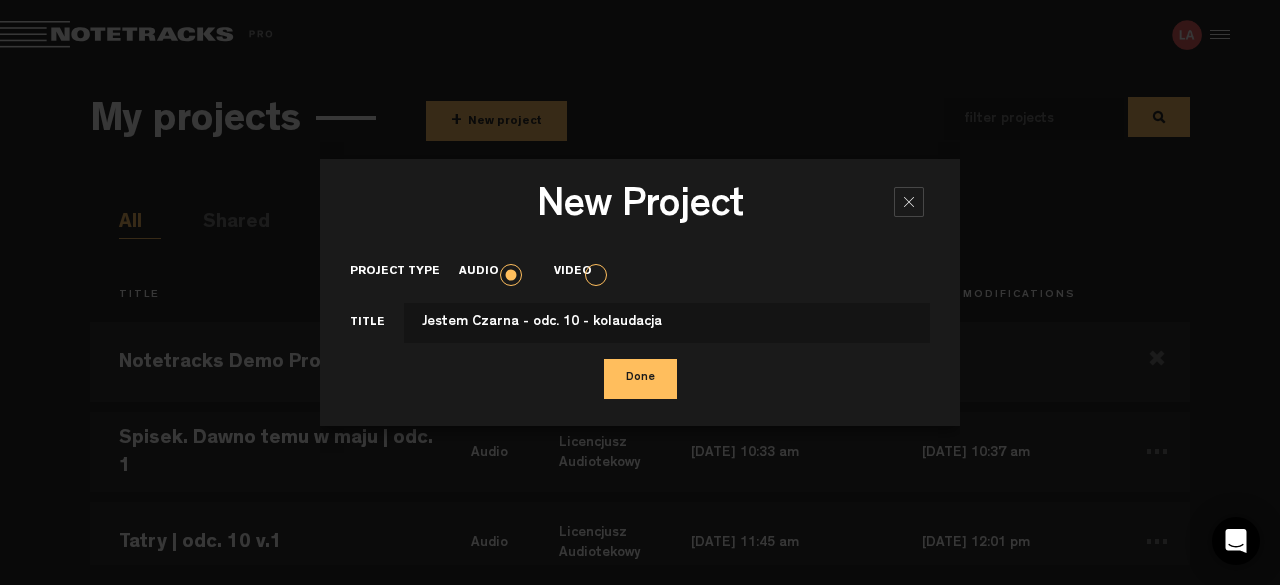 type on "Jestem Czarna - odc. 10 - kolaudacja" 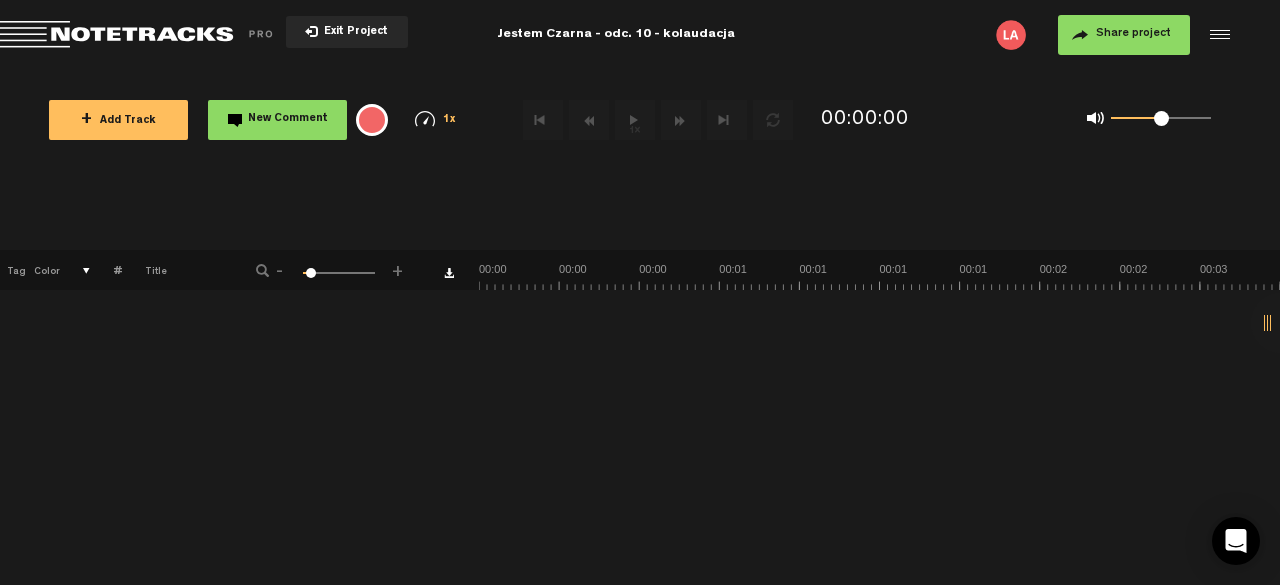 click on "+ Add Track" at bounding box center [118, 120] 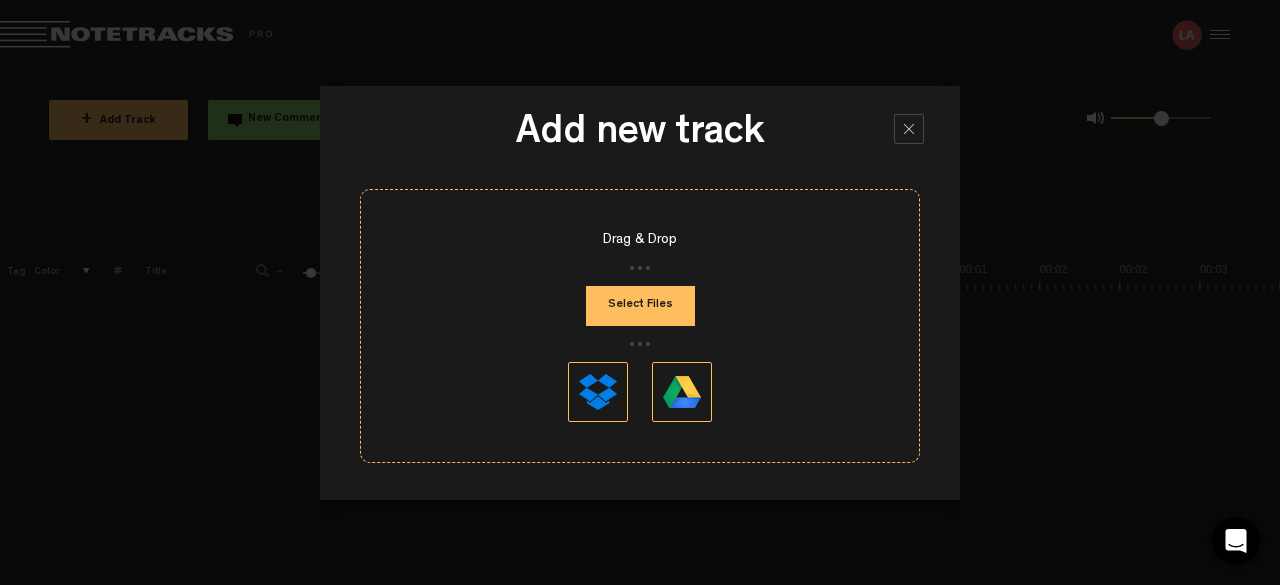 click on "Select Files" at bounding box center (640, 306) 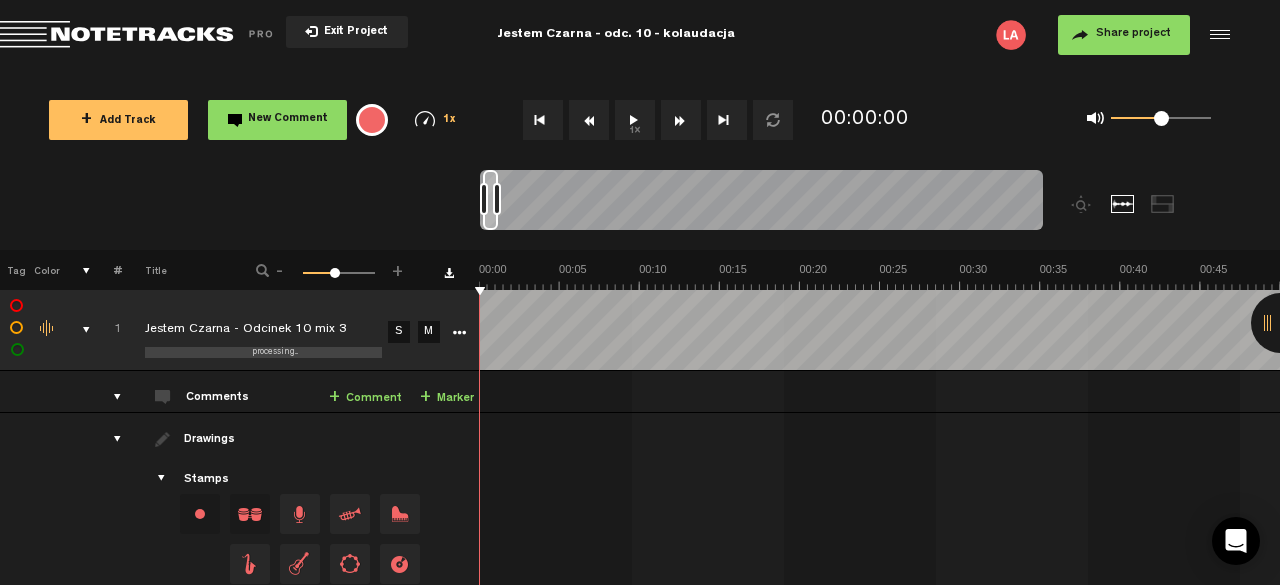click on "Share project" at bounding box center (1133, 34) 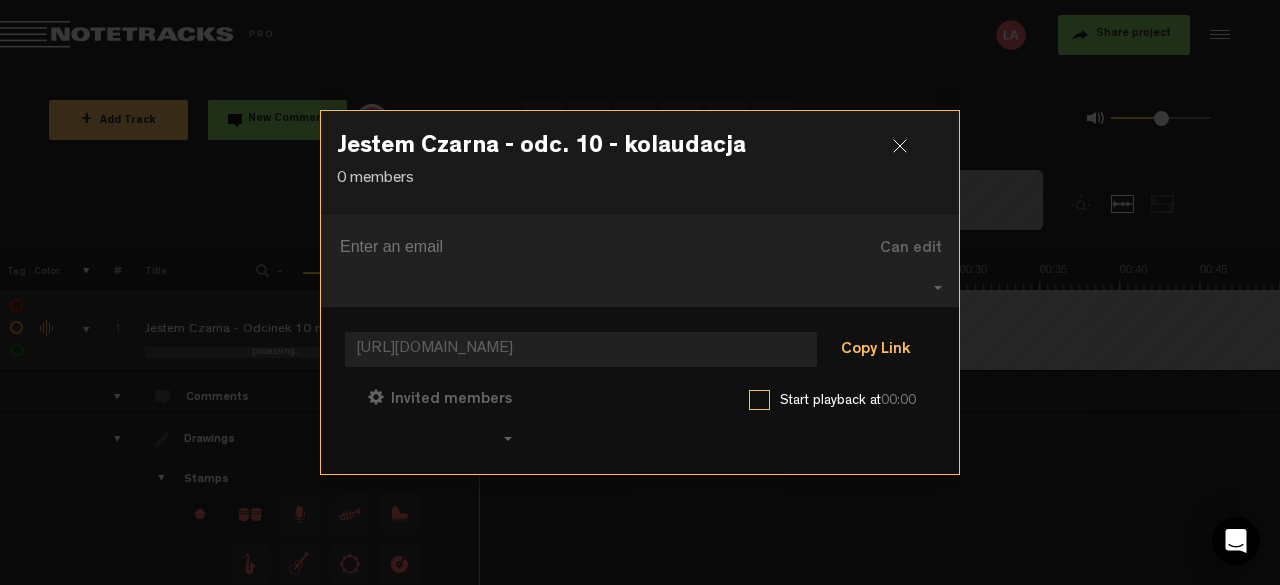 click on "Copy Link" at bounding box center (875, 351) 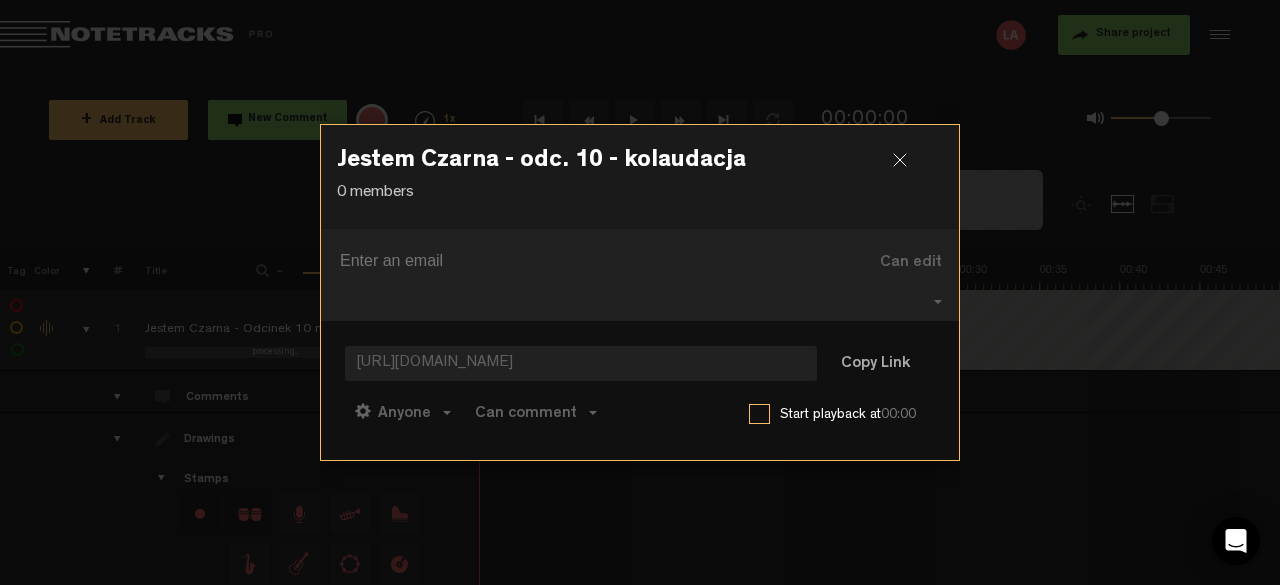 click at bounding box center (908, 168) 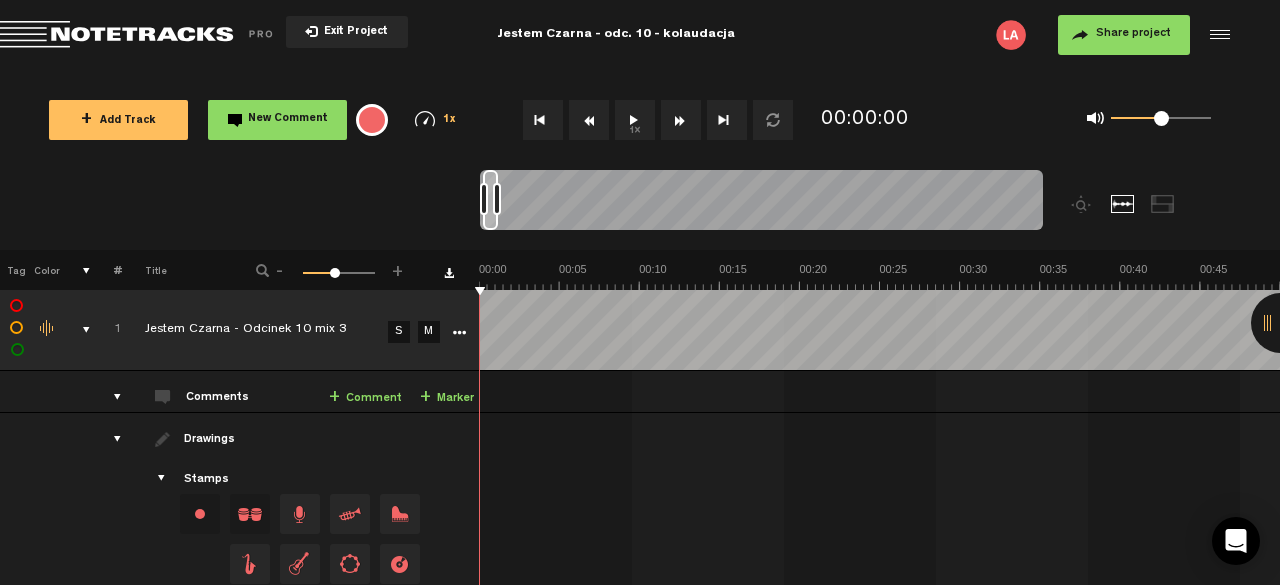 click on "1x" at bounding box center [635, 120] 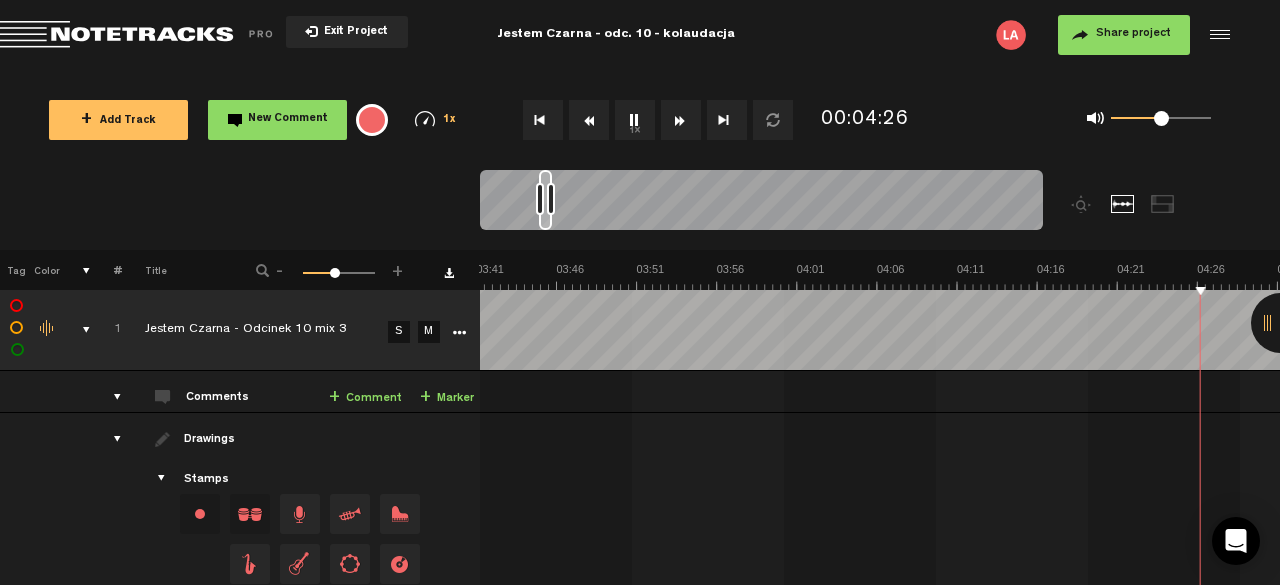 scroll, scrollTop: 0, scrollLeft: 3848, axis: horizontal 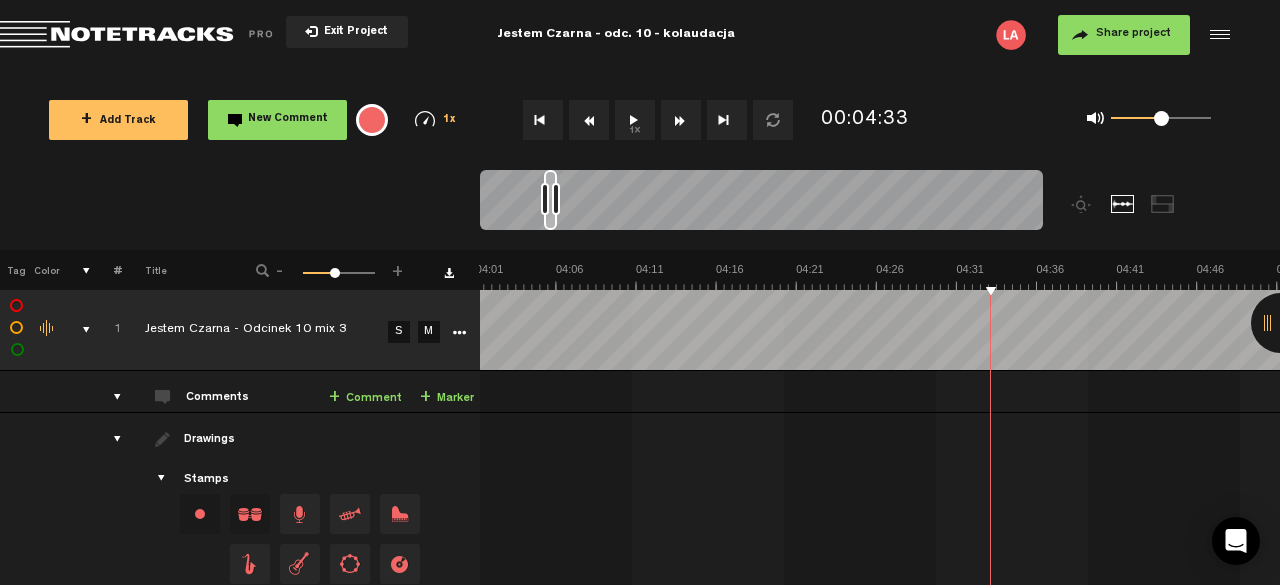 click on "+ Comment" at bounding box center (365, 398) 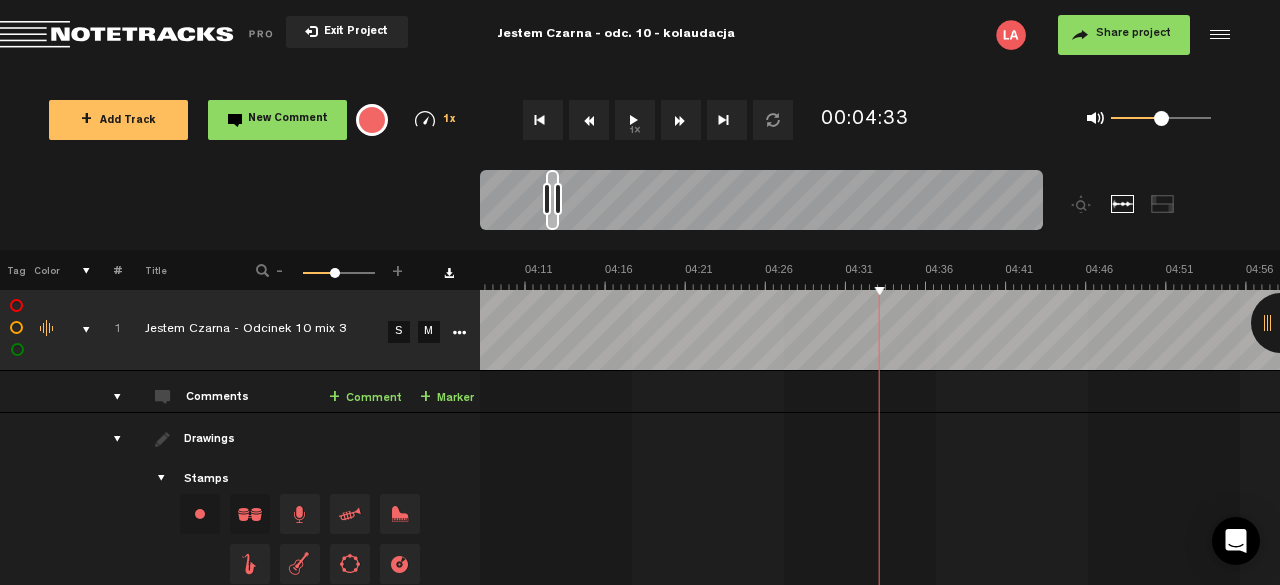scroll, scrollTop: 0, scrollLeft: 3959, axis: horizontal 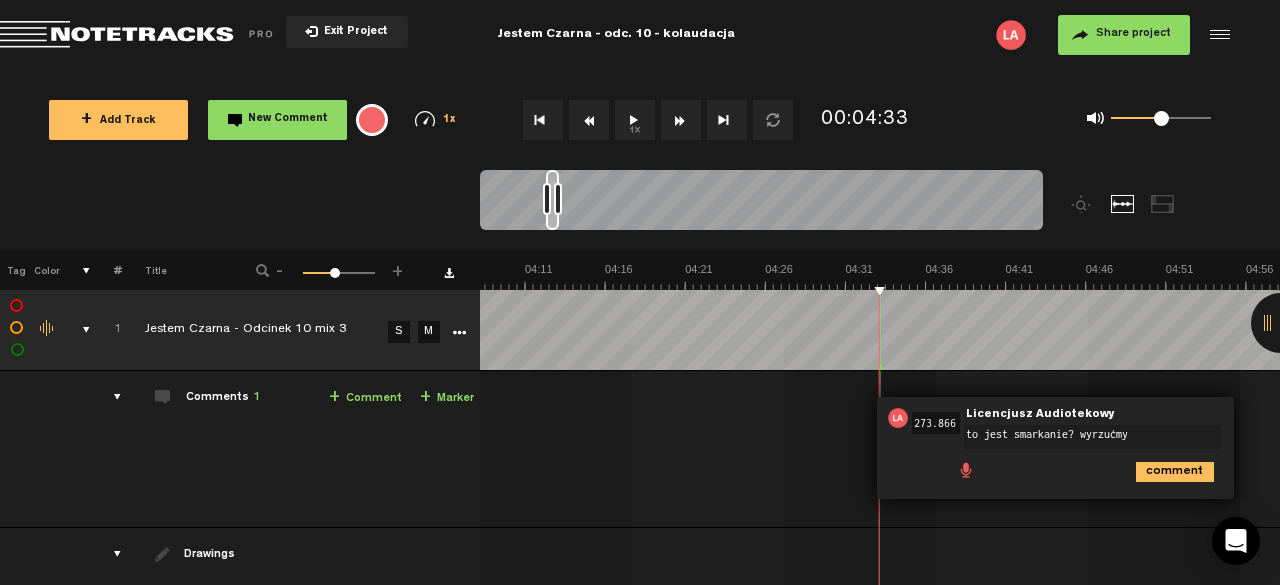type on "to jest smarkanie? wyrzućmy" 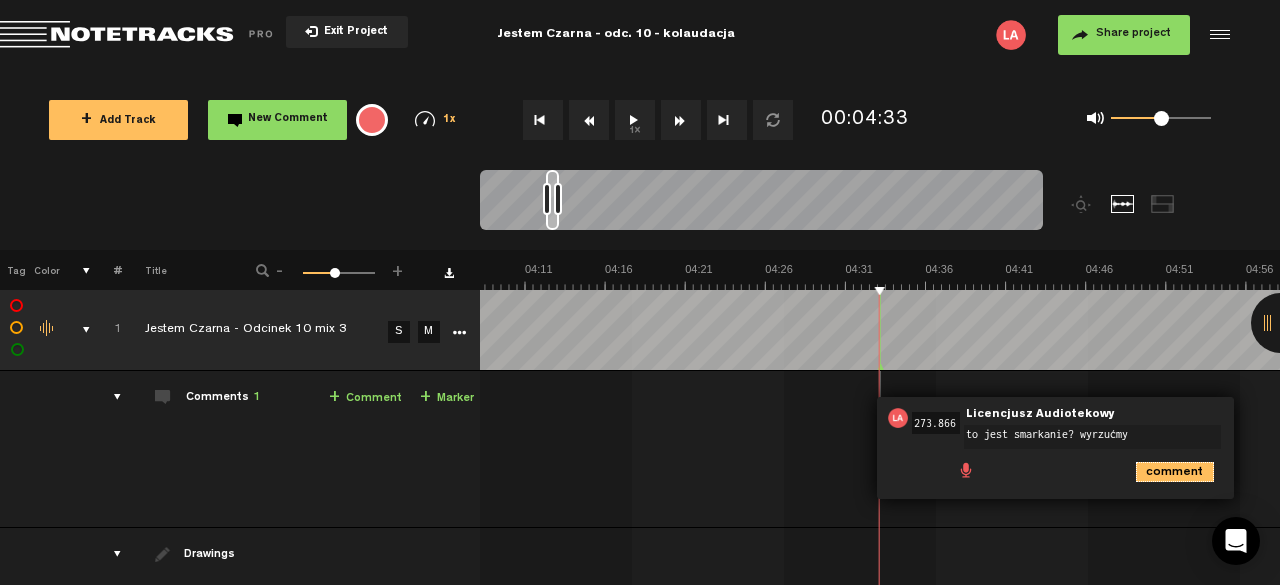 click on "comment" at bounding box center [1175, 472] 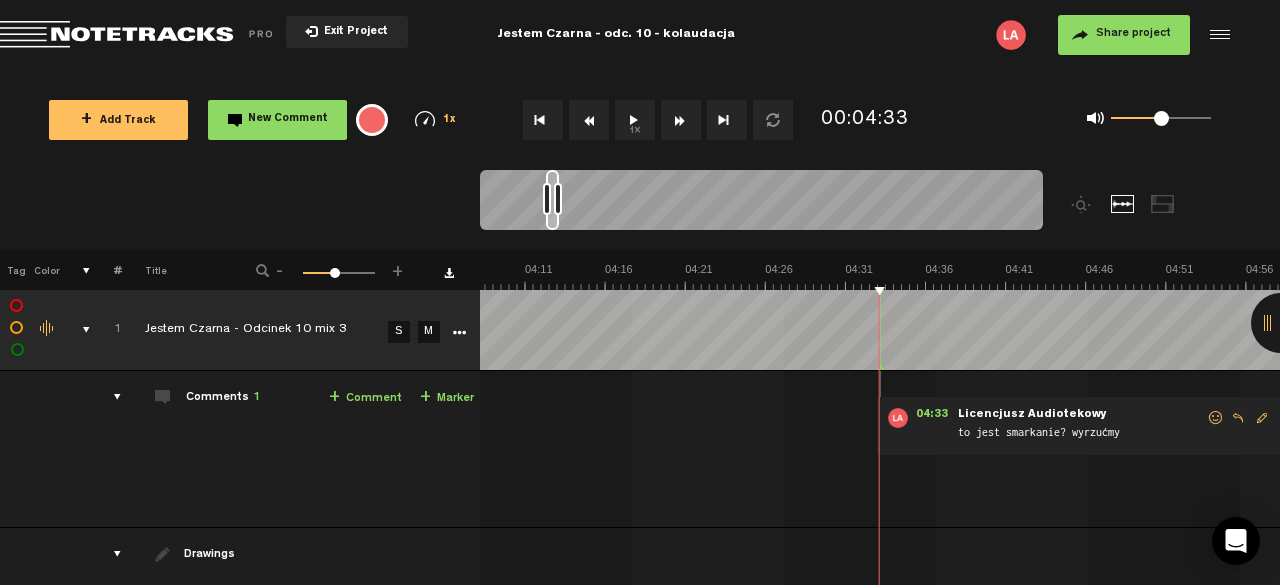 click on "1x" at bounding box center [635, 120] 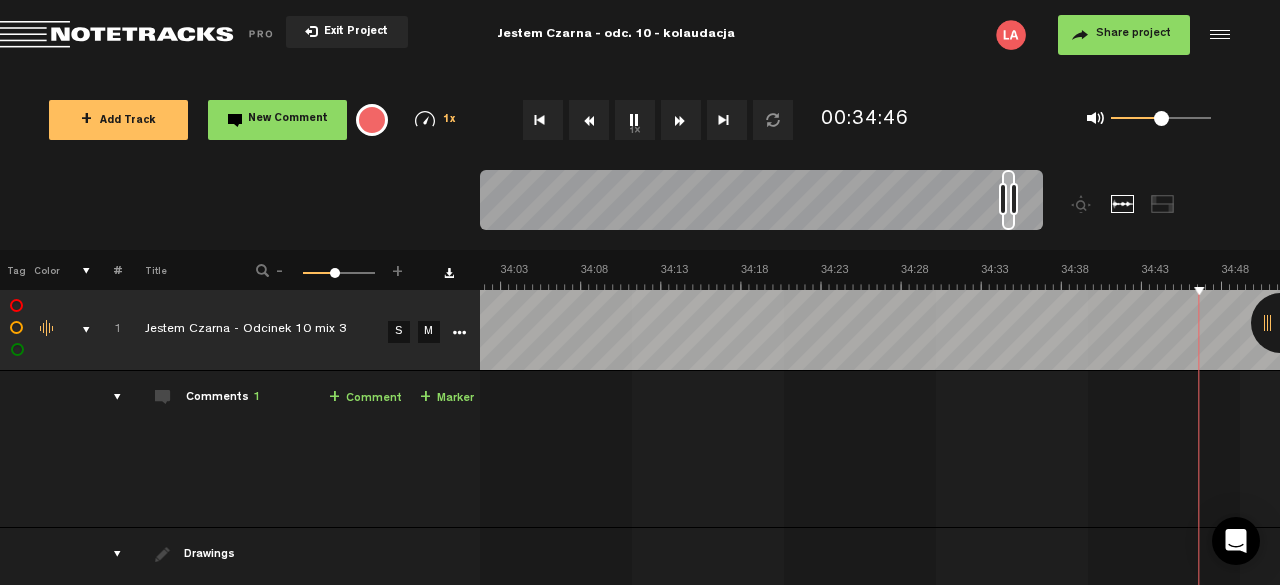 scroll, scrollTop: 0, scrollLeft: 32819, axis: horizontal 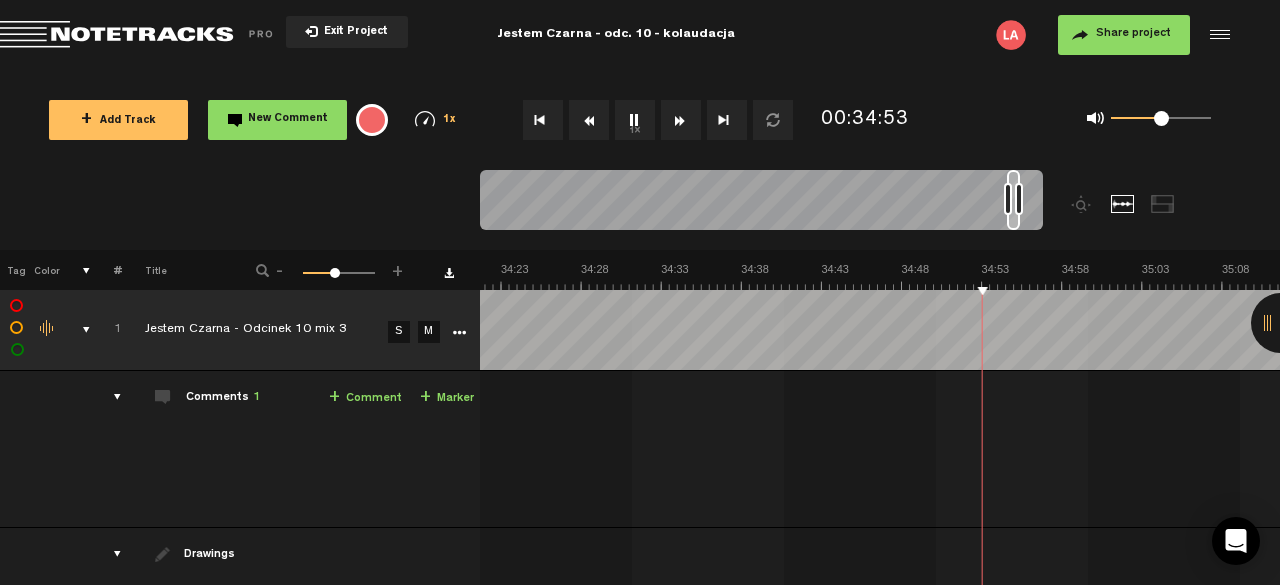click at bounding box center [681, 120] 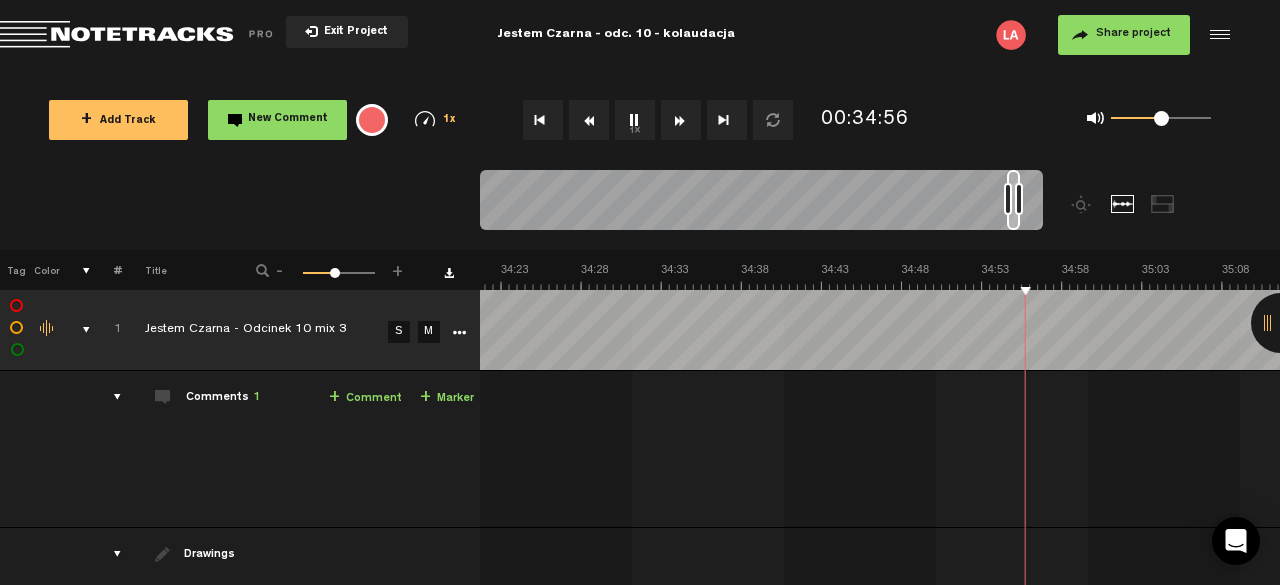 click at bounding box center [681, 120] 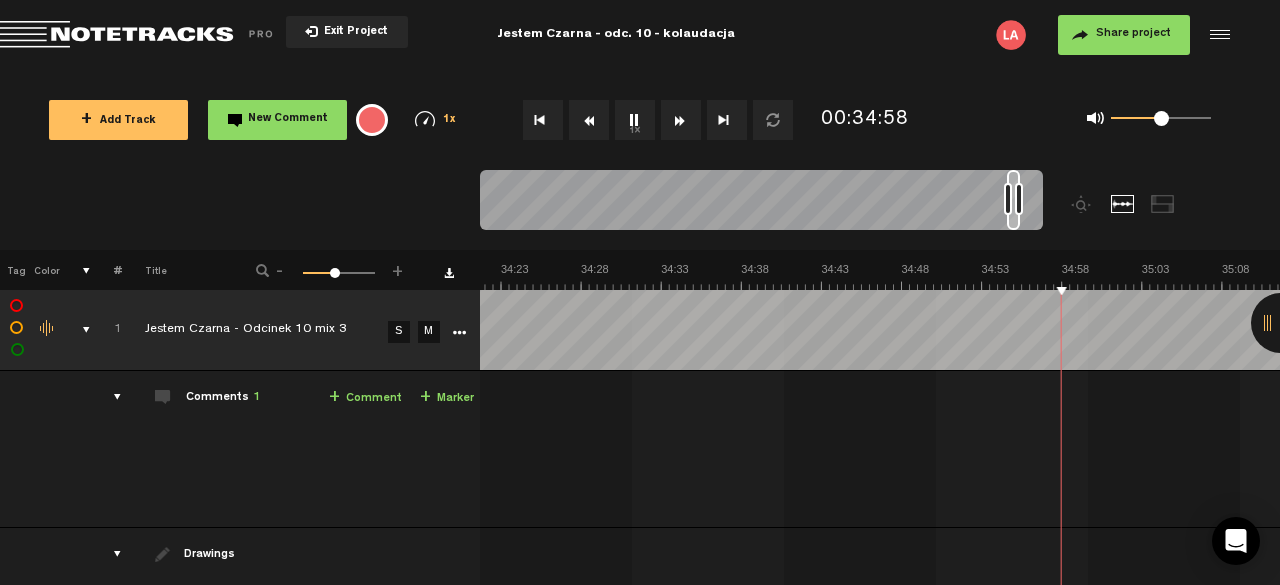 click at bounding box center [681, 120] 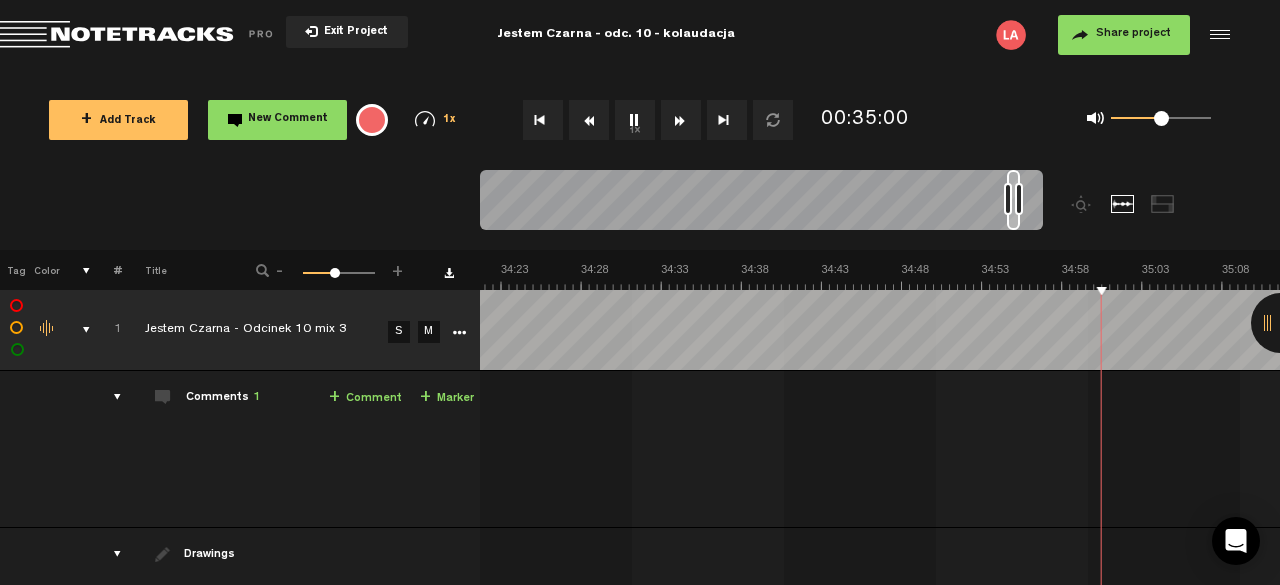 click at bounding box center [681, 120] 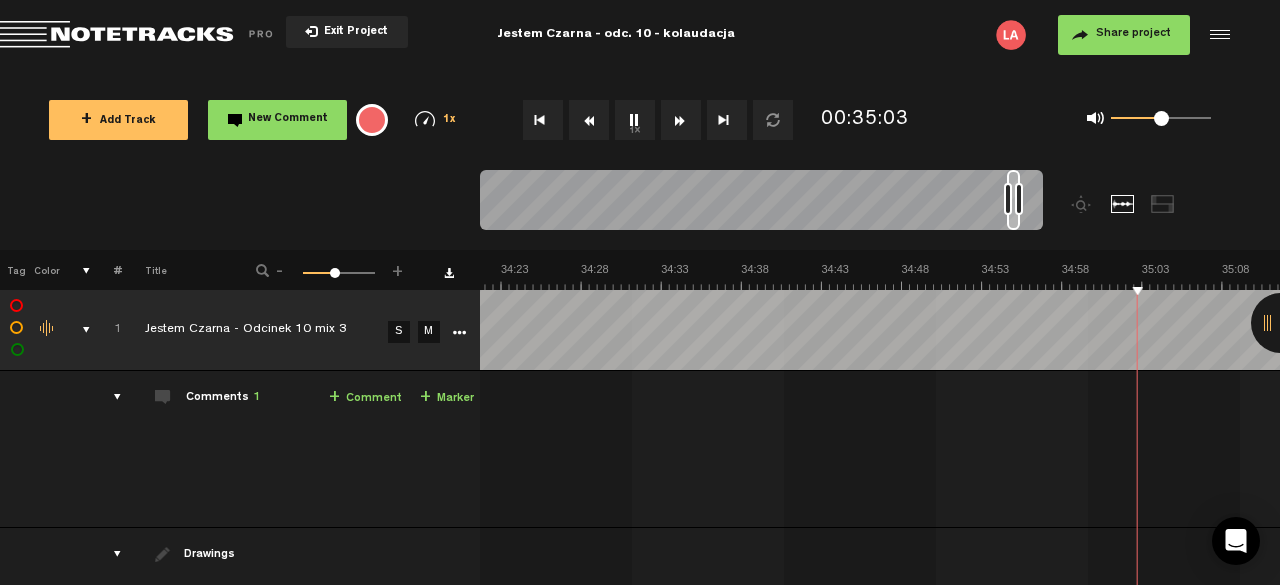 click at bounding box center [681, 120] 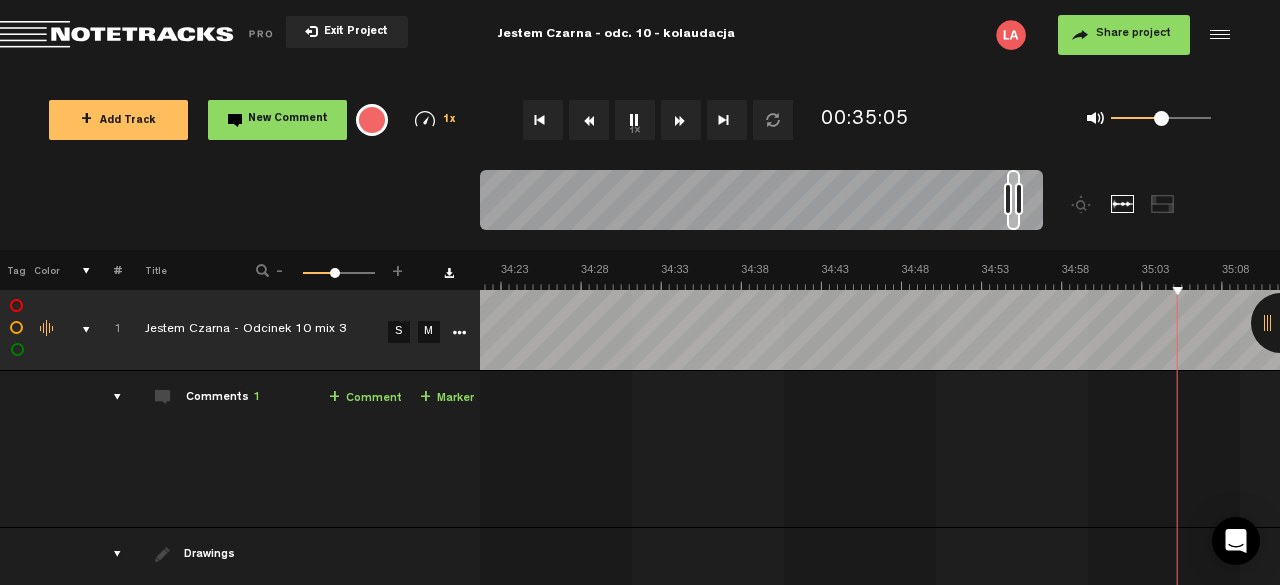 click at bounding box center [681, 120] 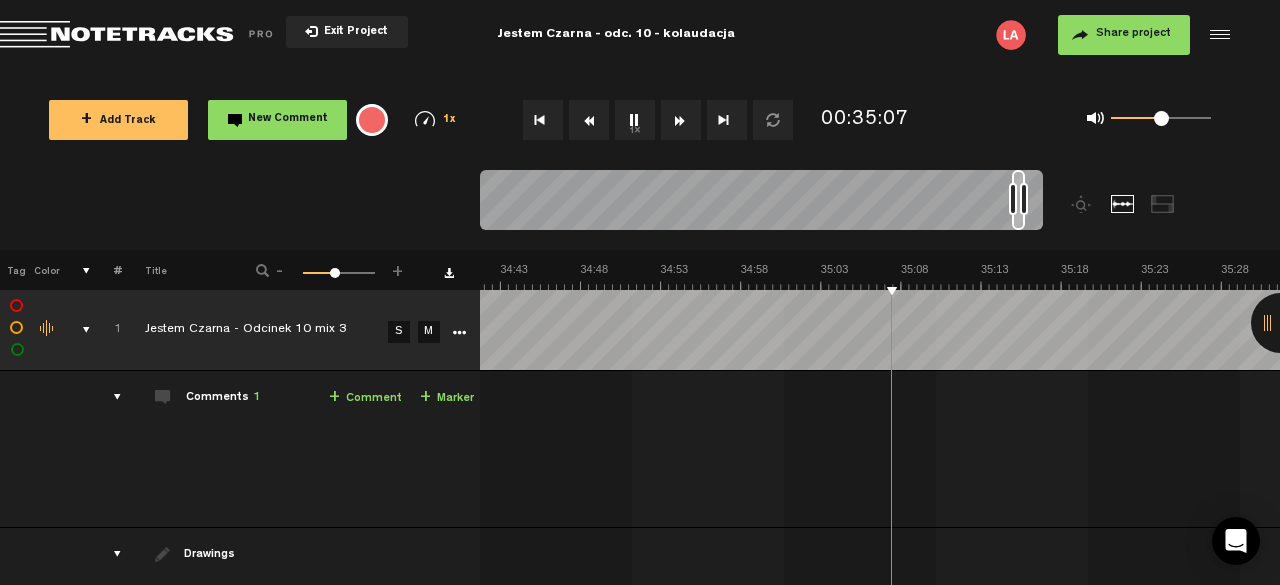 click at bounding box center (681, 120) 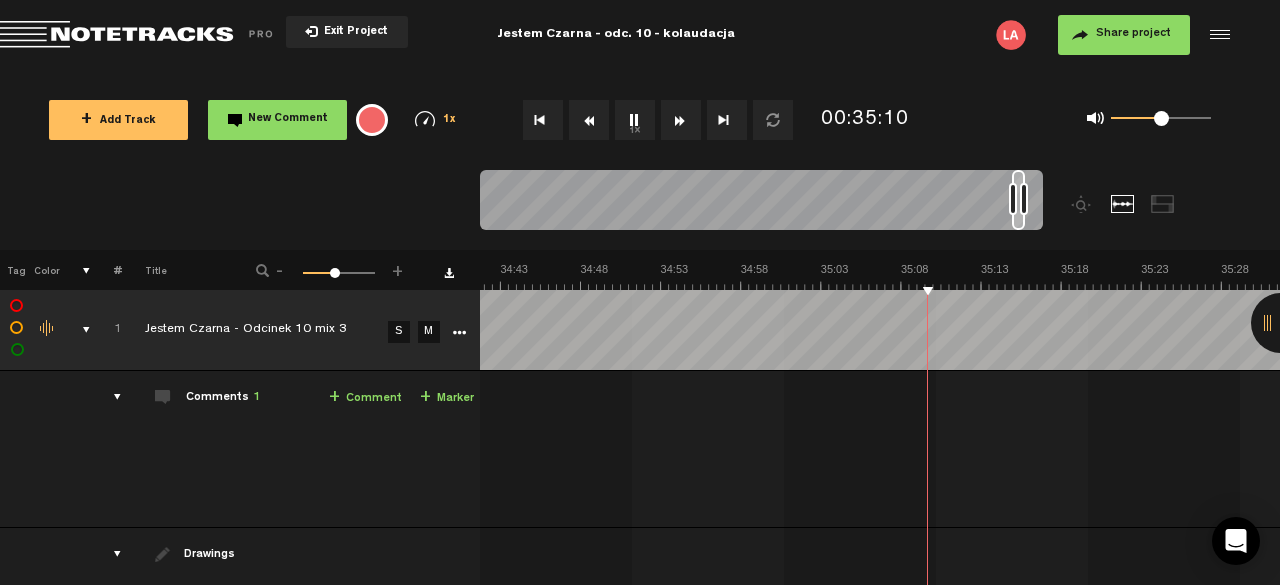 click at bounding box center (681, 120) 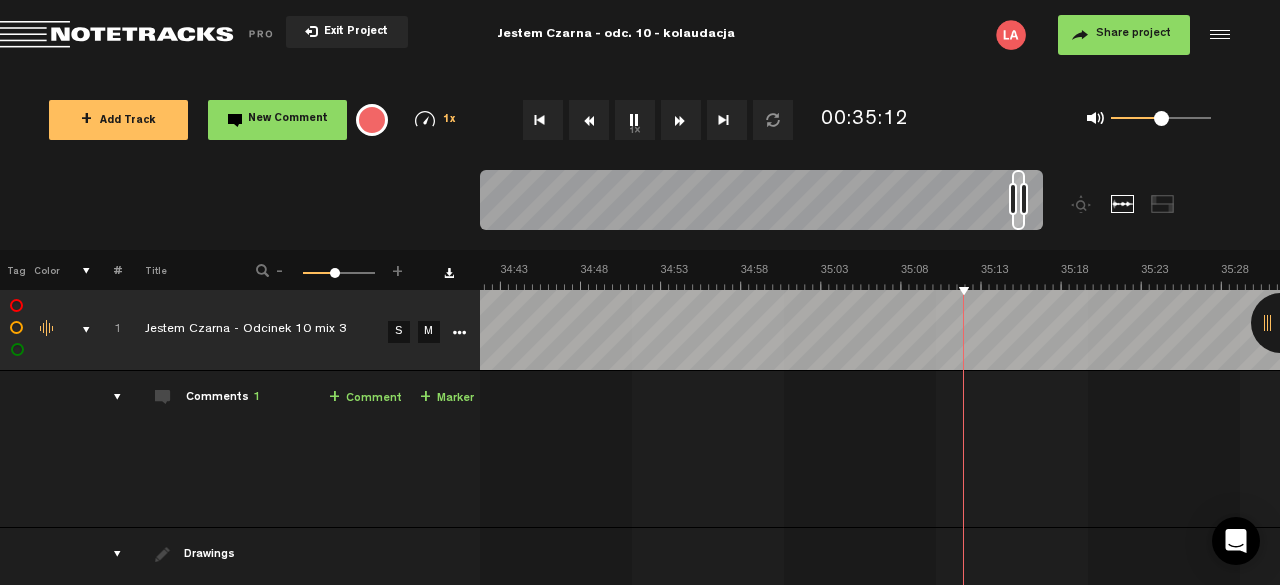 click at bounding box center [681, 120] 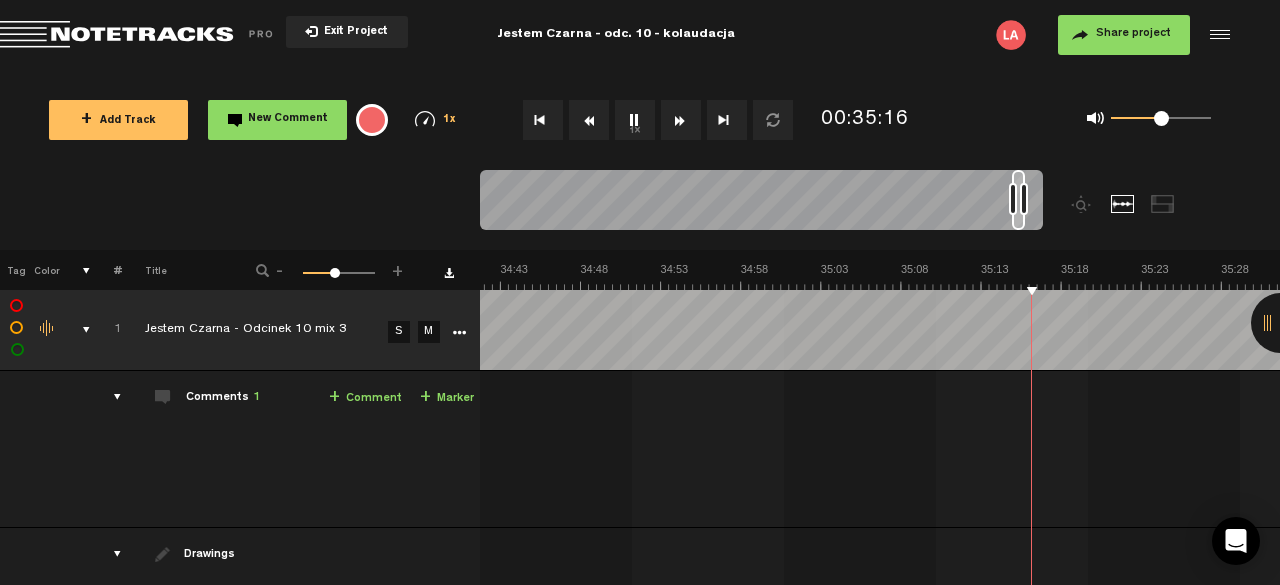 click at bounding box center [681, 120] 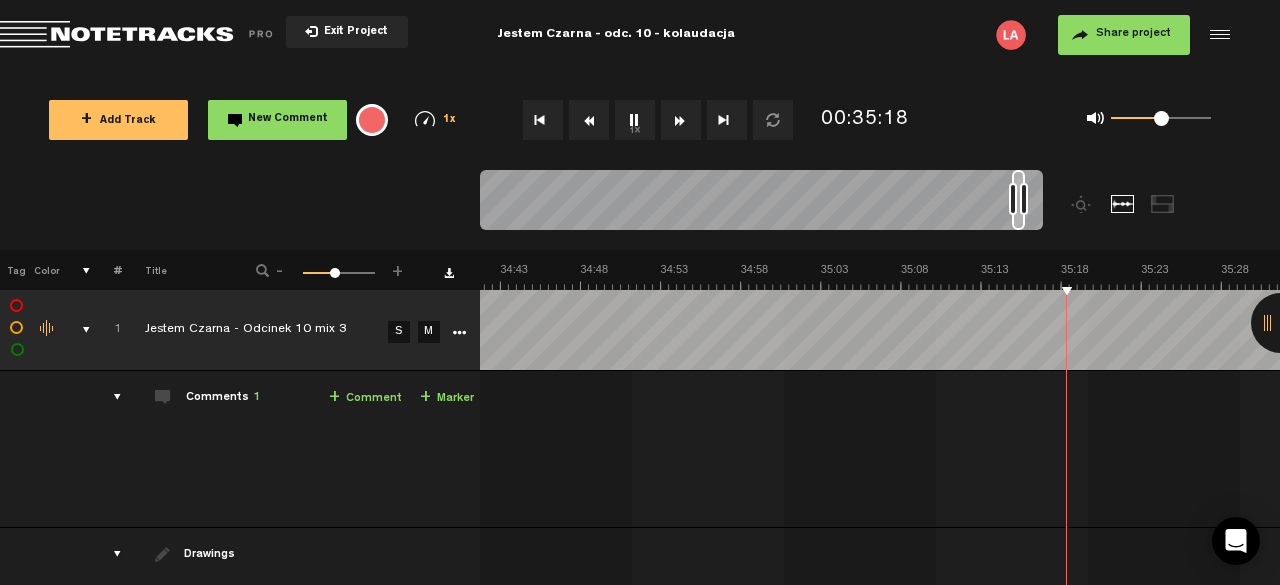 click at bounding box center [681, 120] 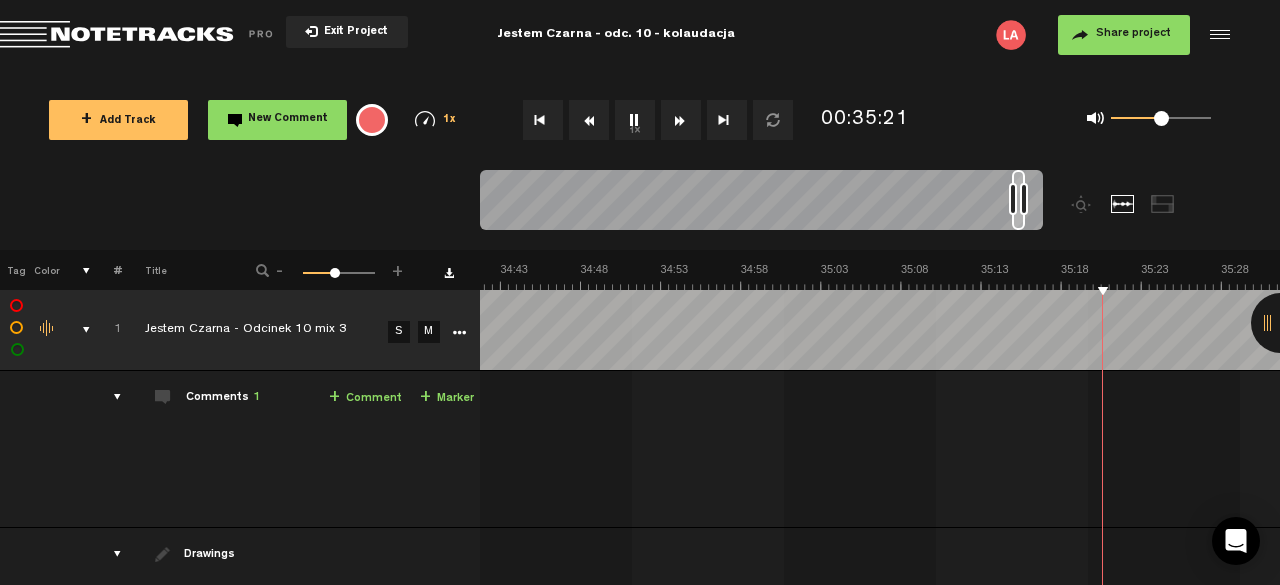 click at bounding box center (681, 120) 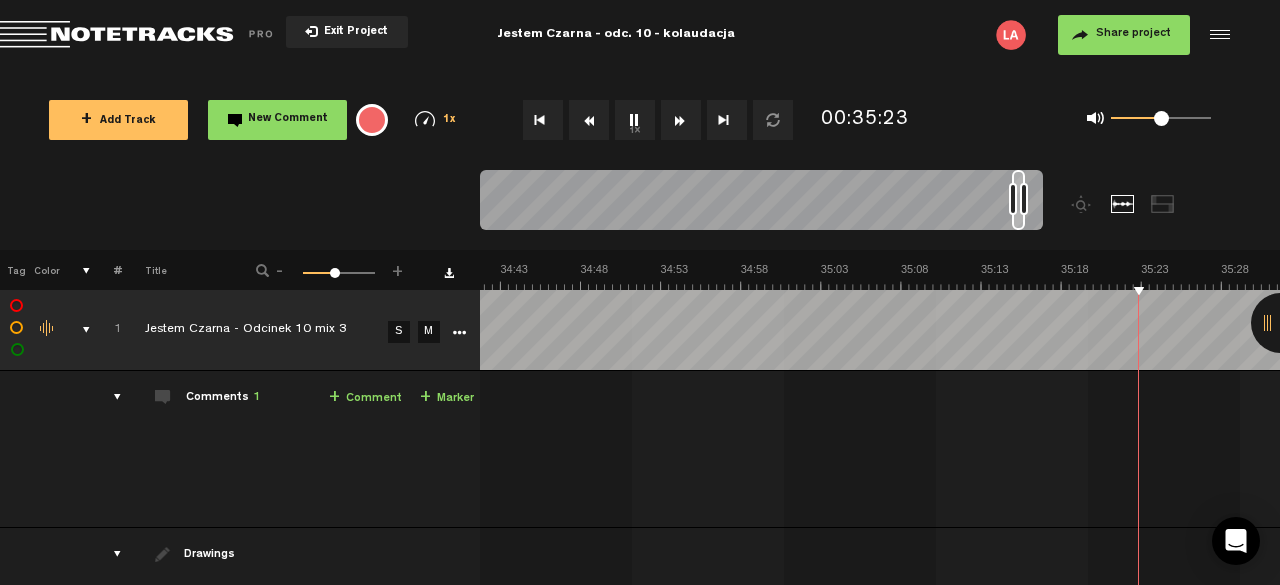 click at bounding box center [681, 120] 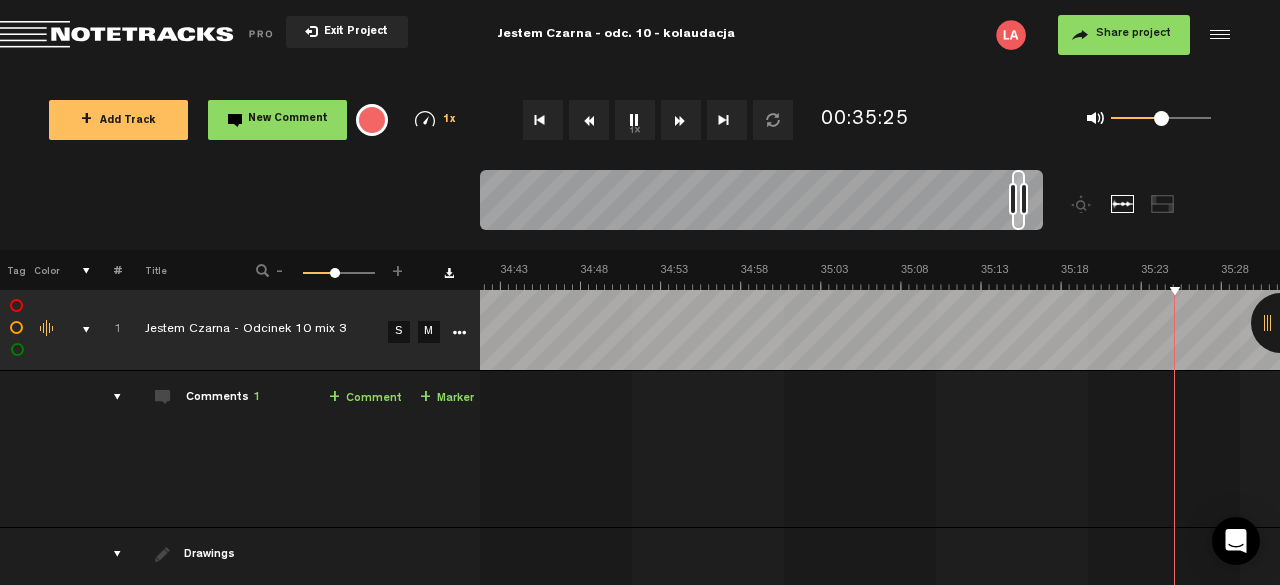 click at bounding box center (681, 120) 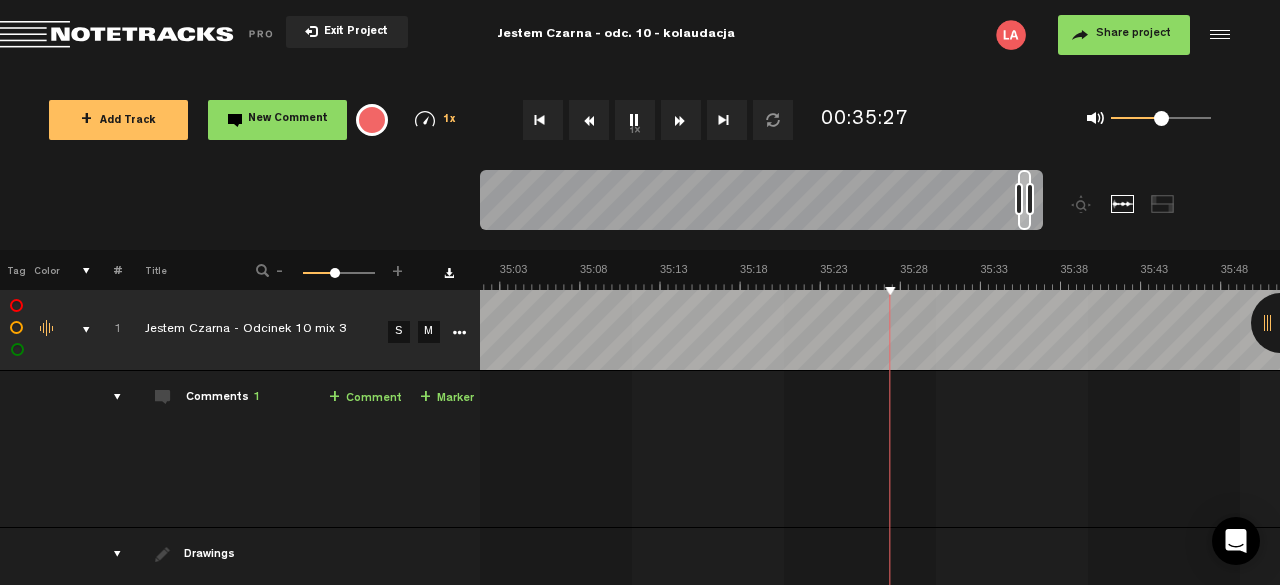 click at bounding box center (681, 120) 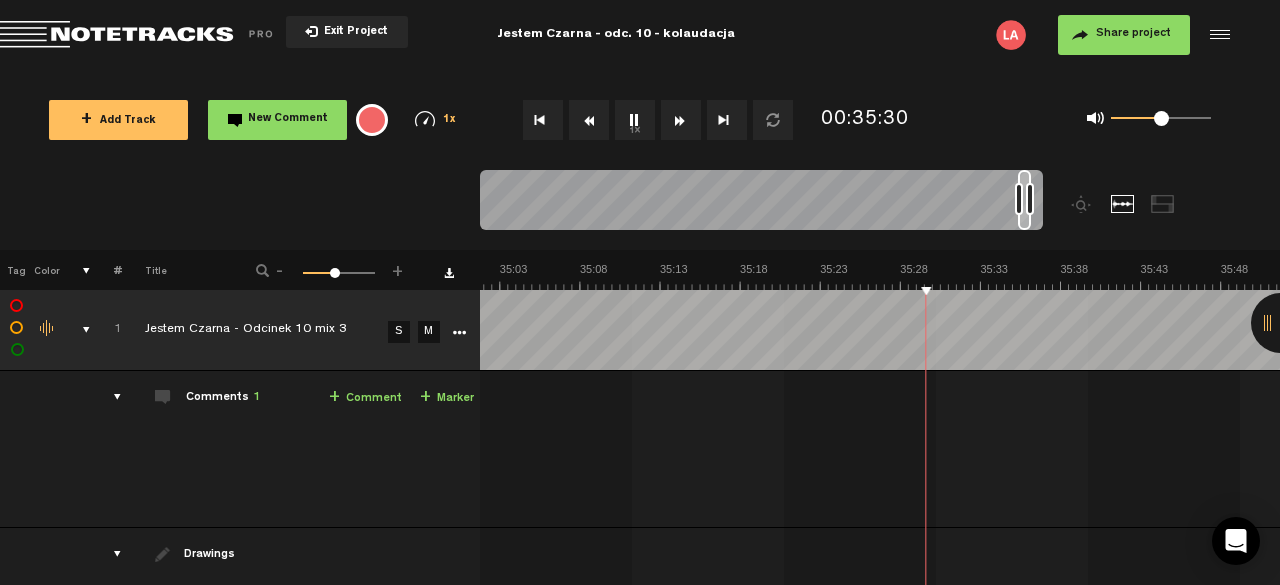 click at bounding box center [681, 120] 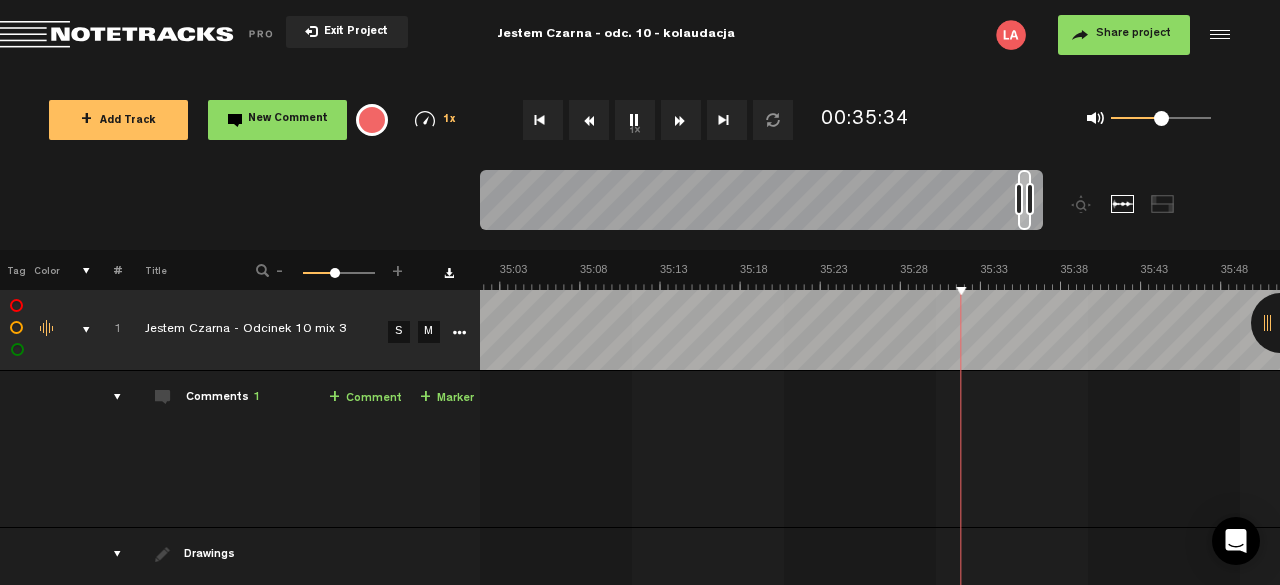 click at bounding box center [681, 120] 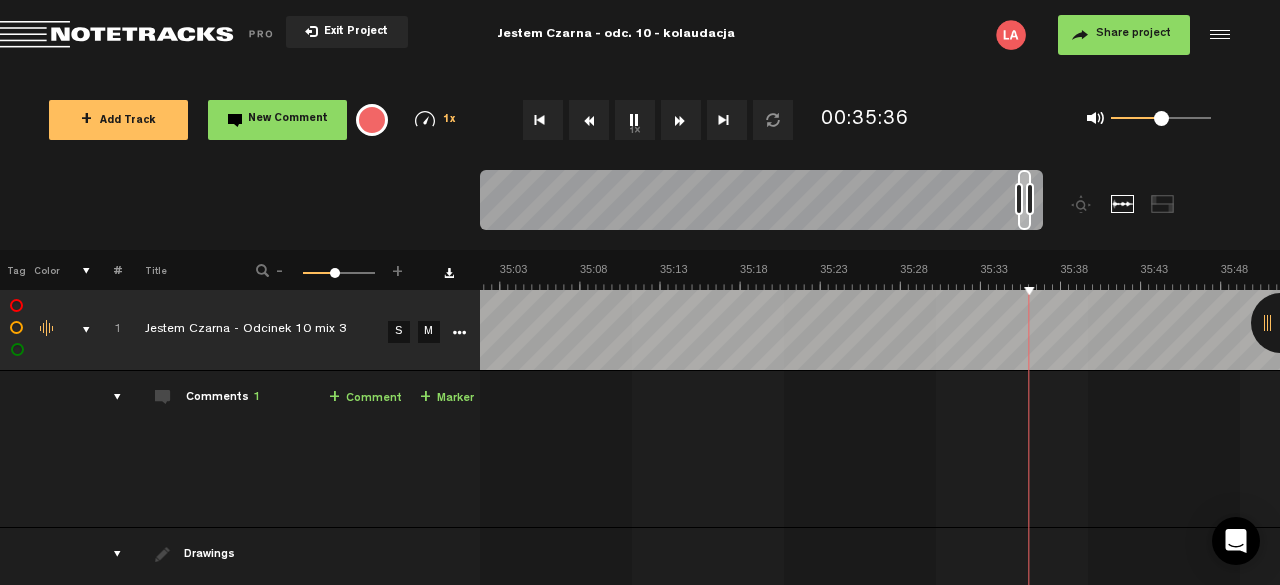 click at bounding box center (681, 120) 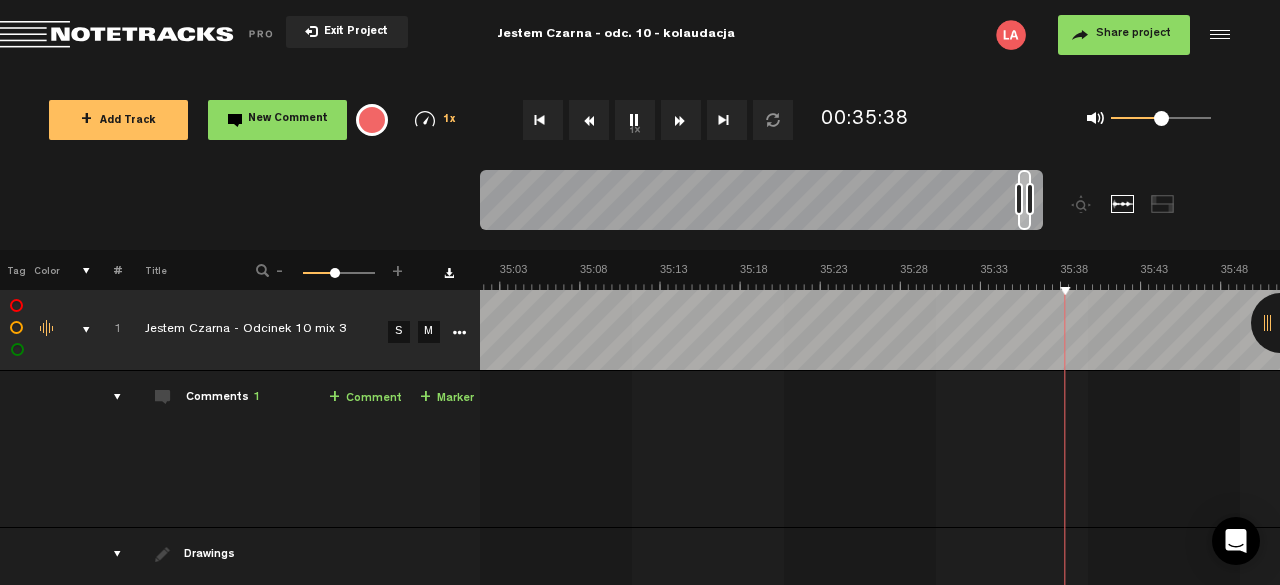 click at bounding box center [681, 120] 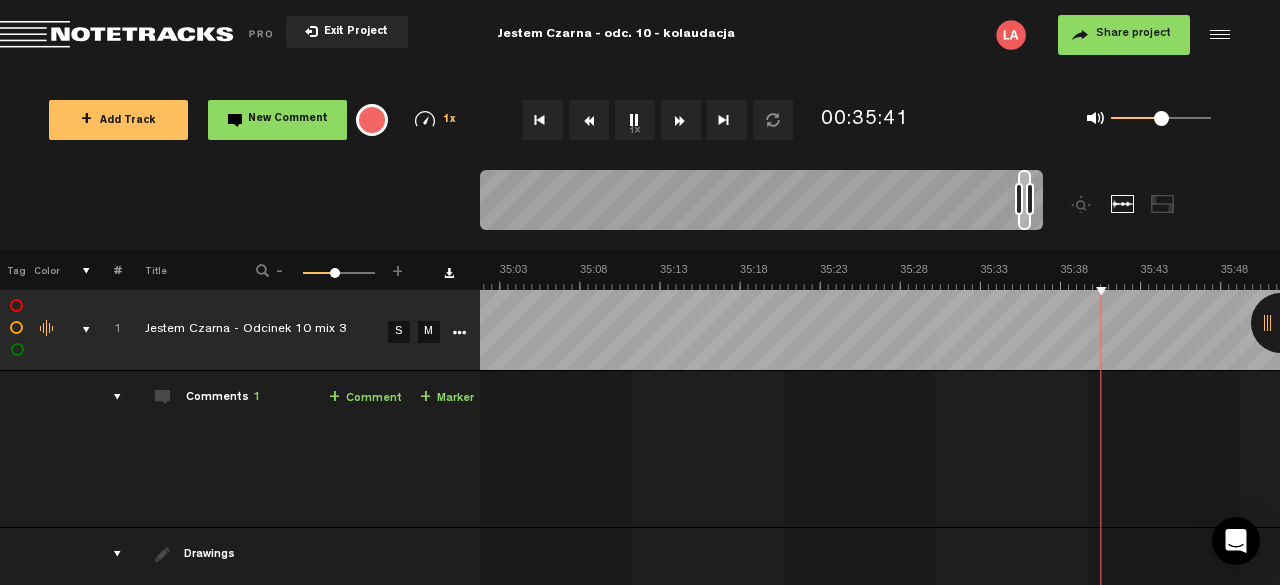 click at bounding box center (681, 120) 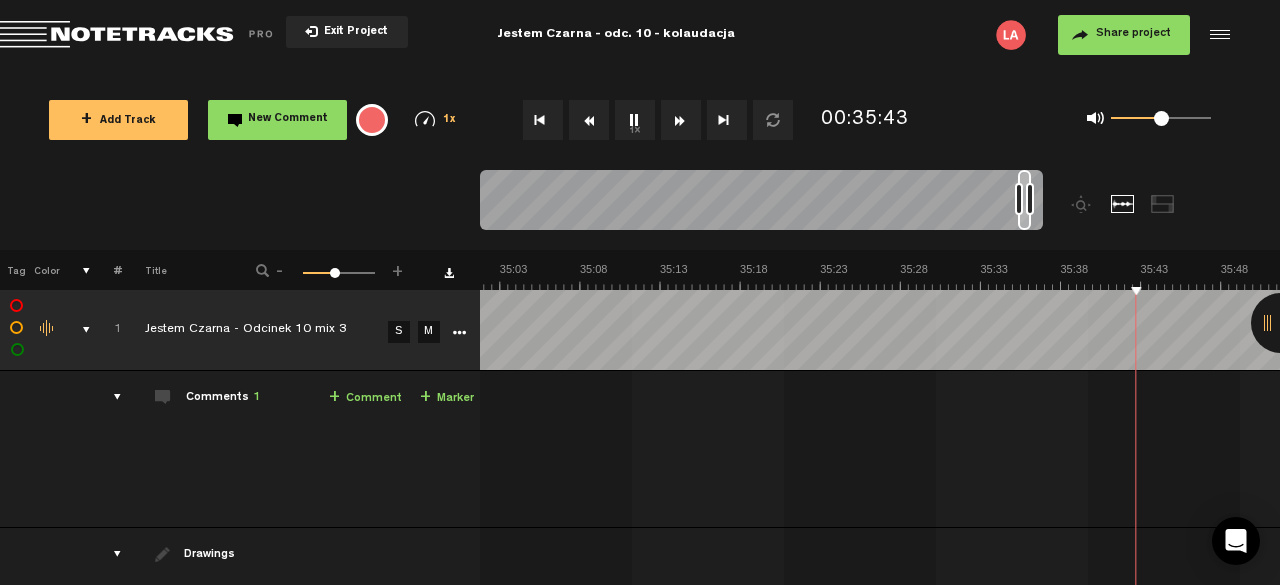 click at bounding box center (681, 120) 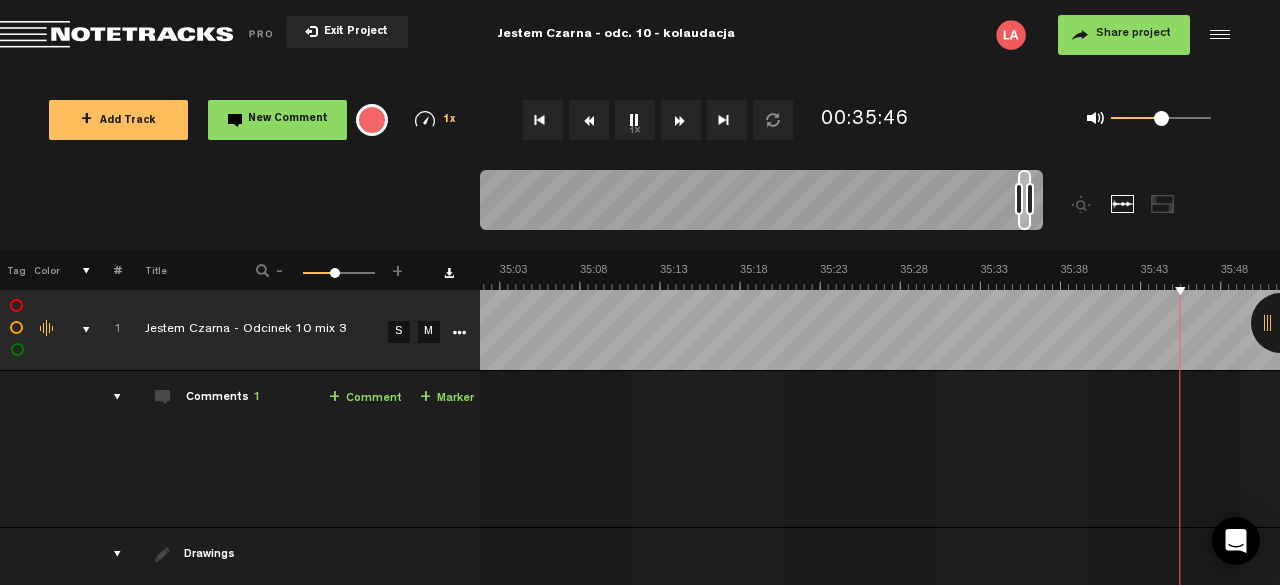 click at bounding box center (681, 120) 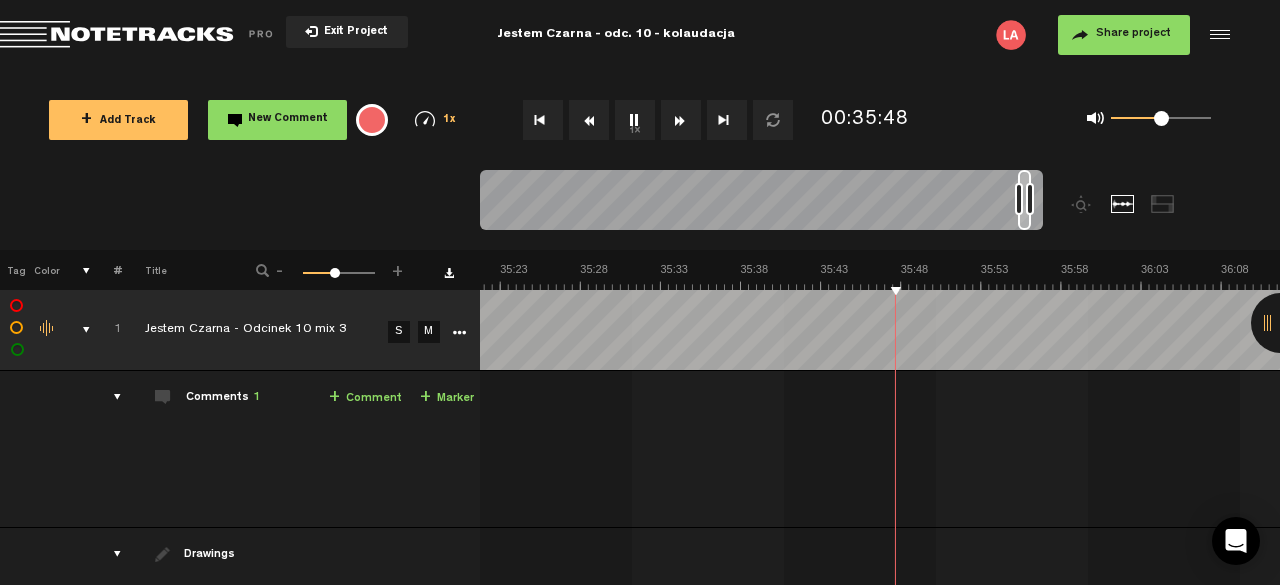 scroll, scrollTop: 0, scrollLeft: 33781, axis: horizontal 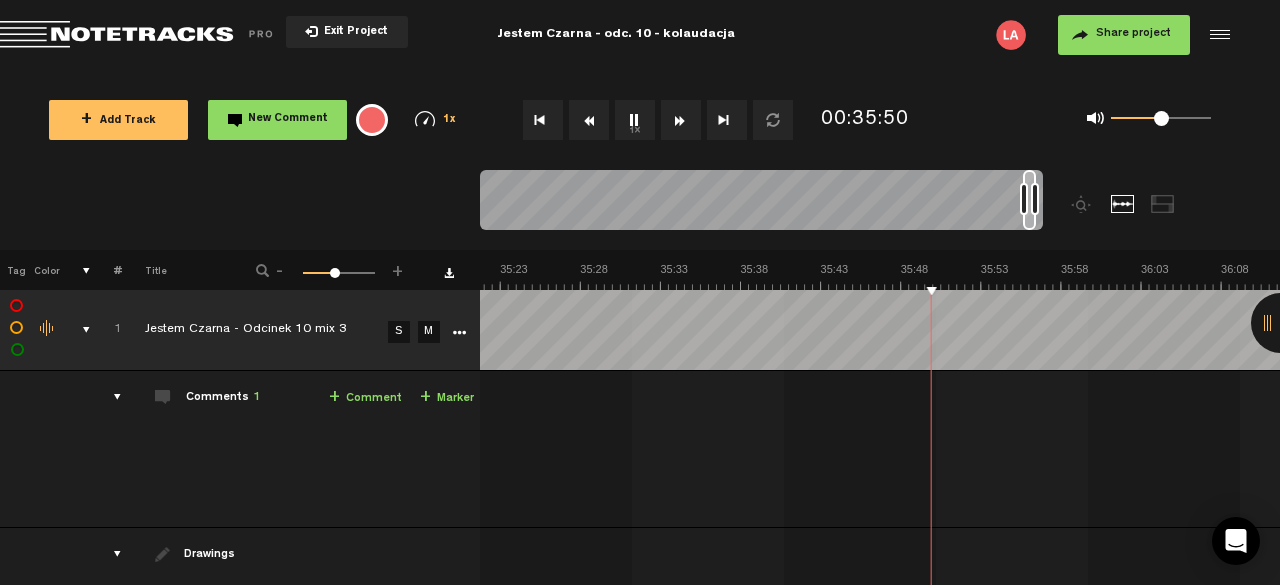 click at bounding box center [681, 120] 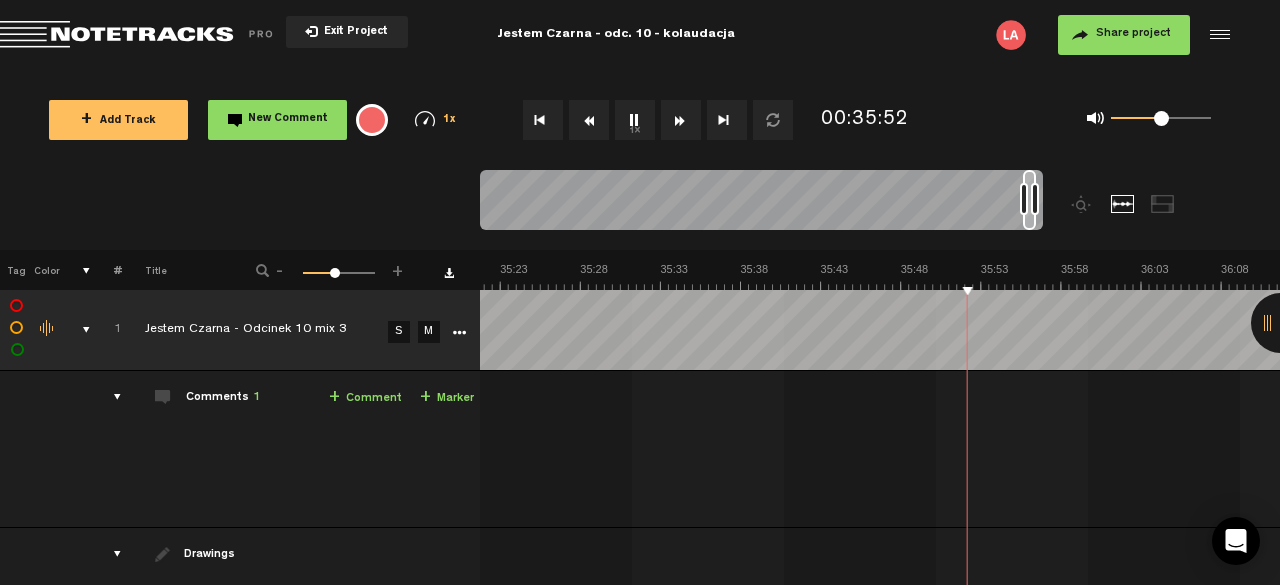 click at bounding box center (681, 120) 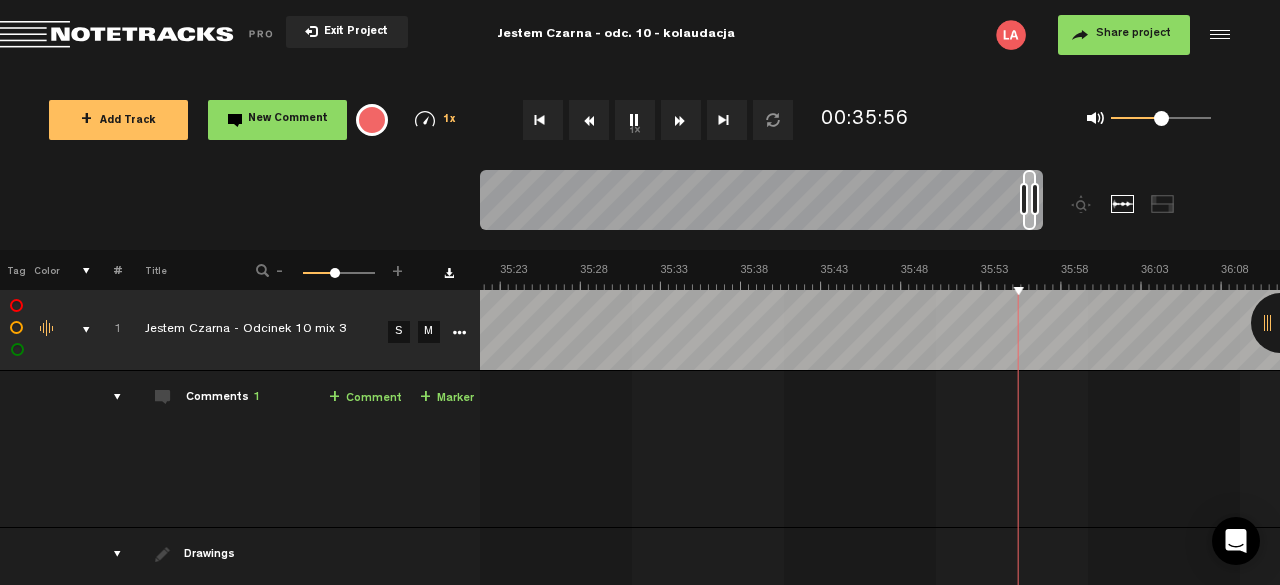 click at bounding box center [681, 120] 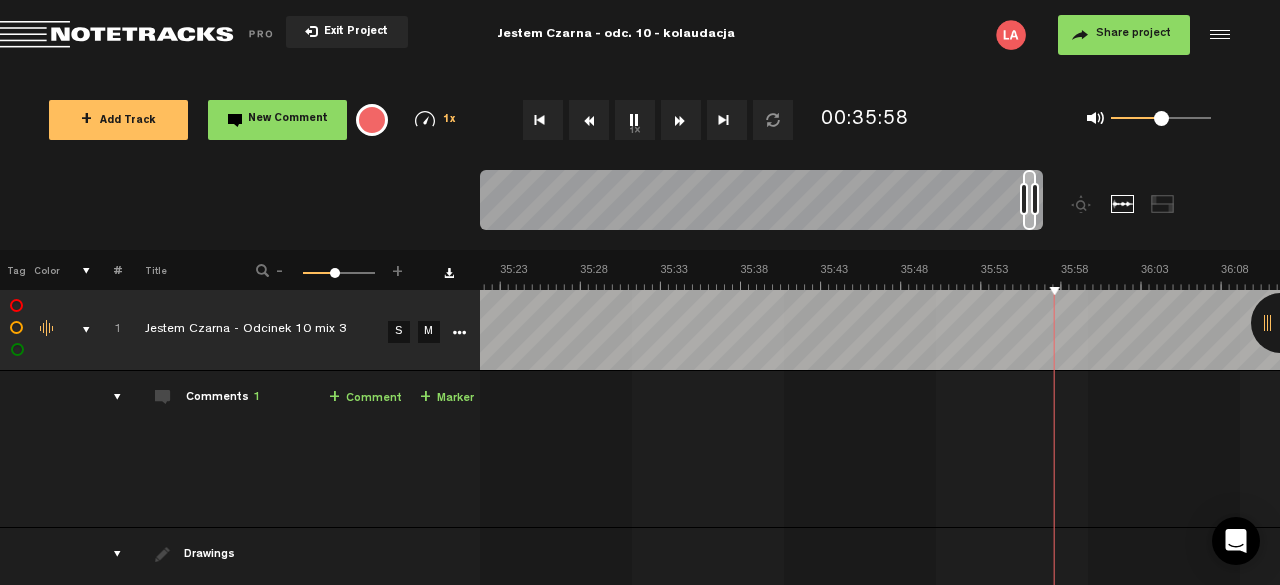 click at bounding box center (681, 120) 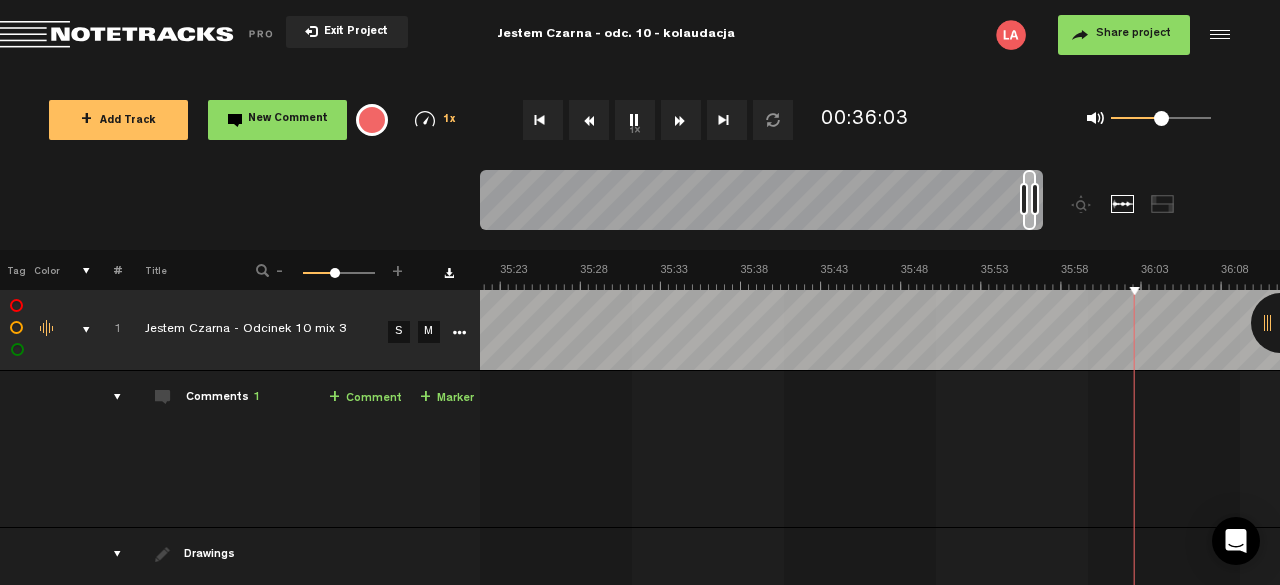 click at bounding box center (681, 120) 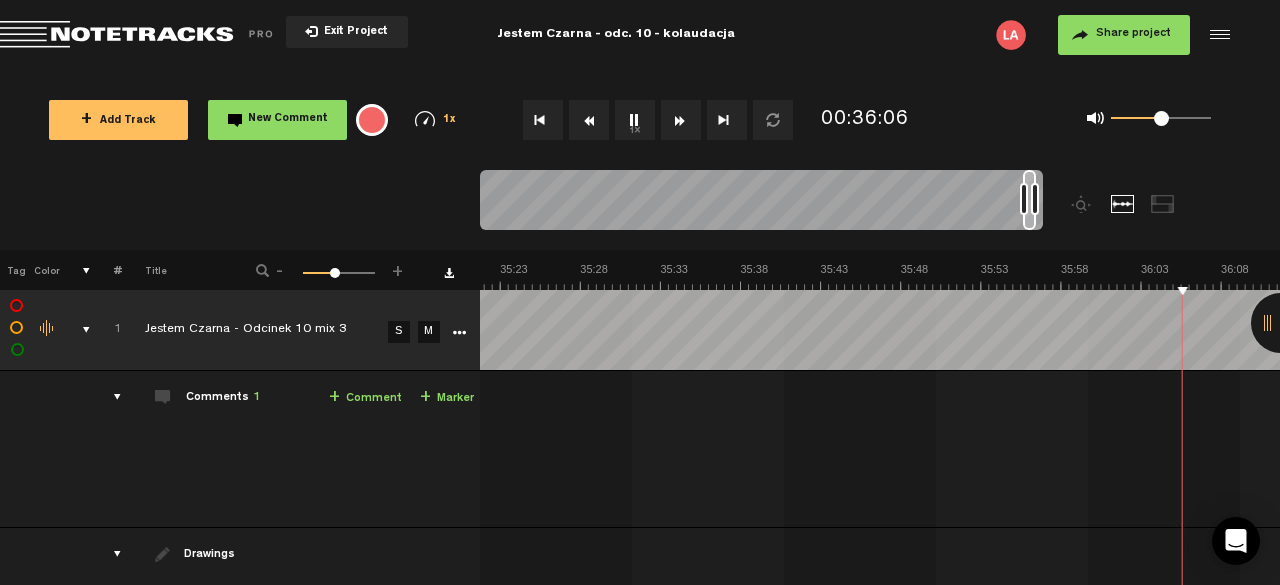 click at bounding box center (681, 120) 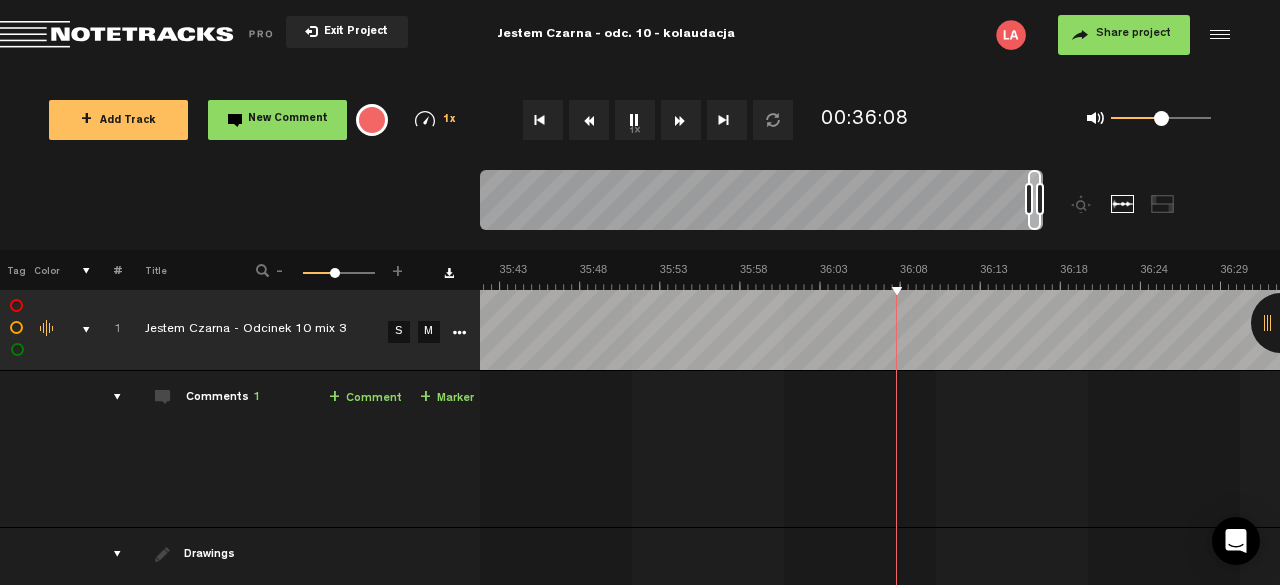 scroll, scrollTop: 0, scrollLeft: 34102, axis: horizontal 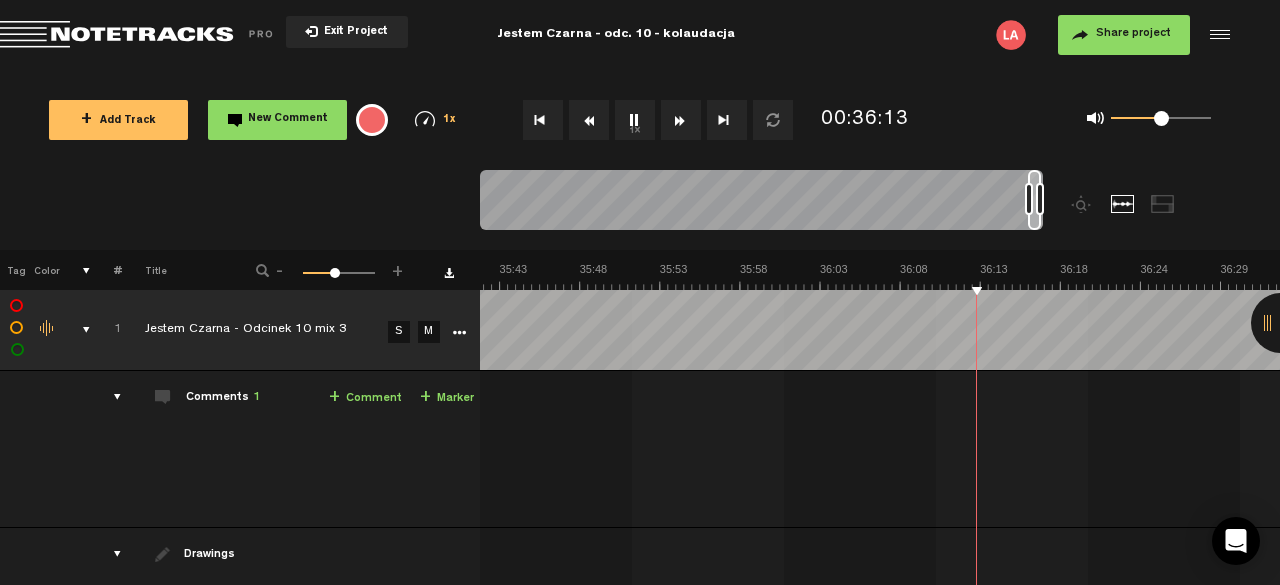 click at bounding box center (681, 120) 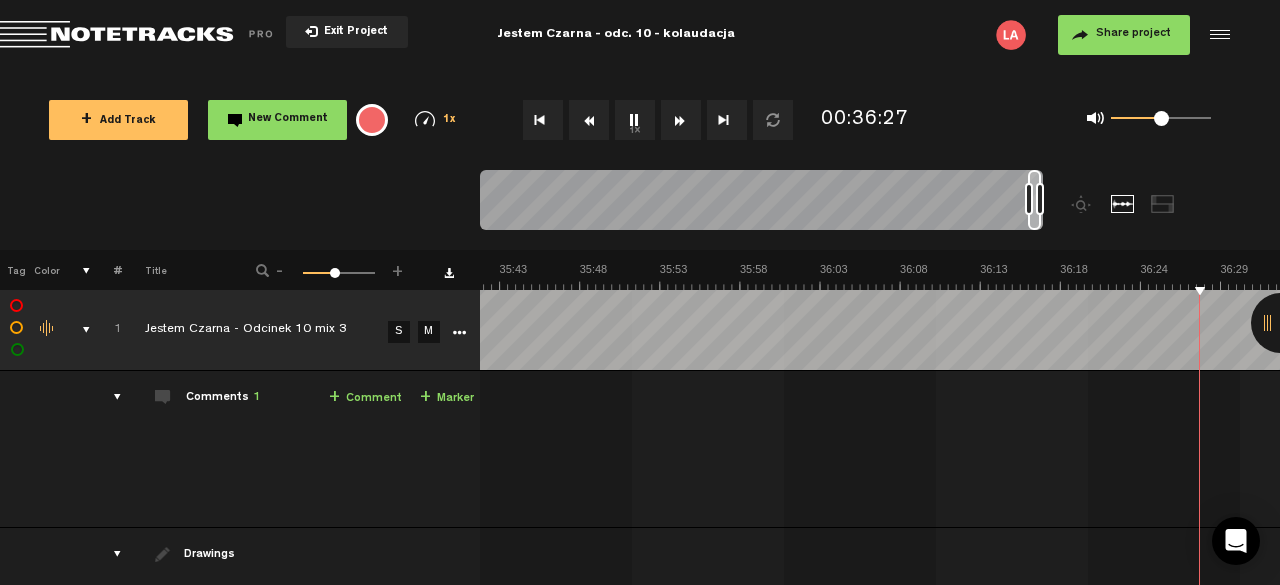 scroll, scrollTop: 0, scrollLeft: 34422, axis: horizontal 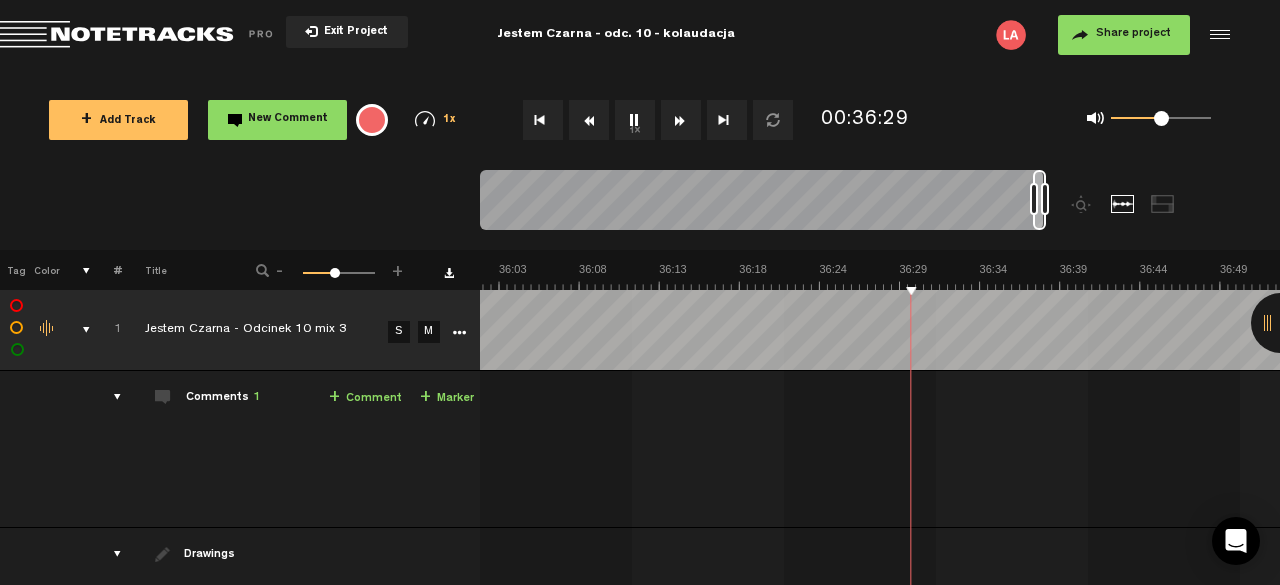 click at bounding box center (681, 120) 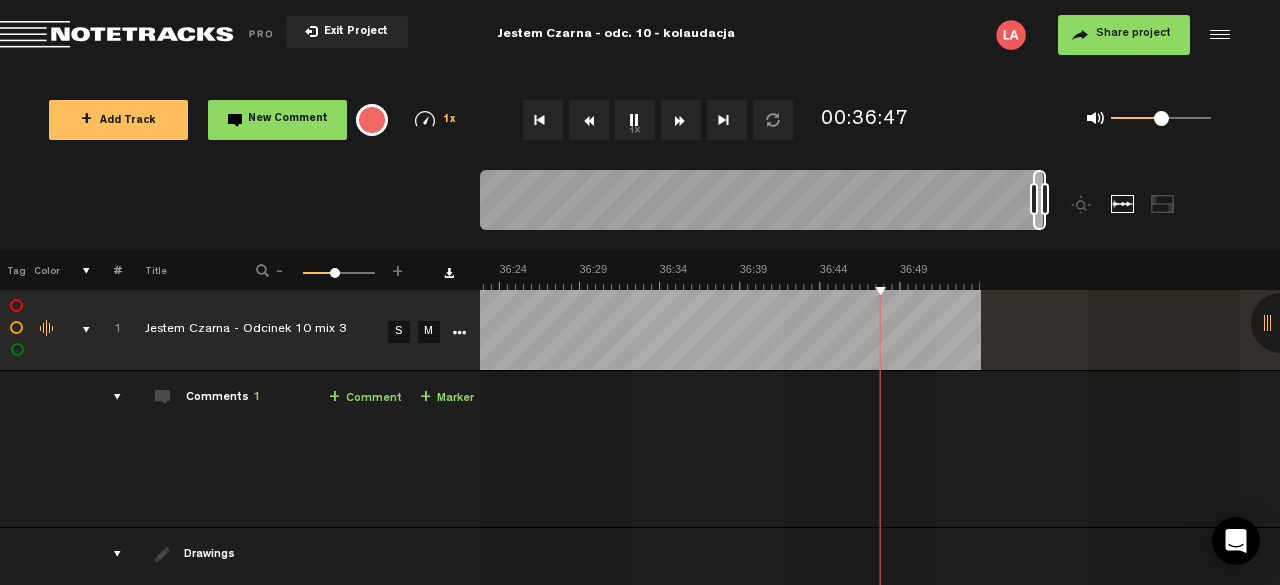 scroll, scrollTop: 0, scrollLeft: 34743, axis: horizontal 